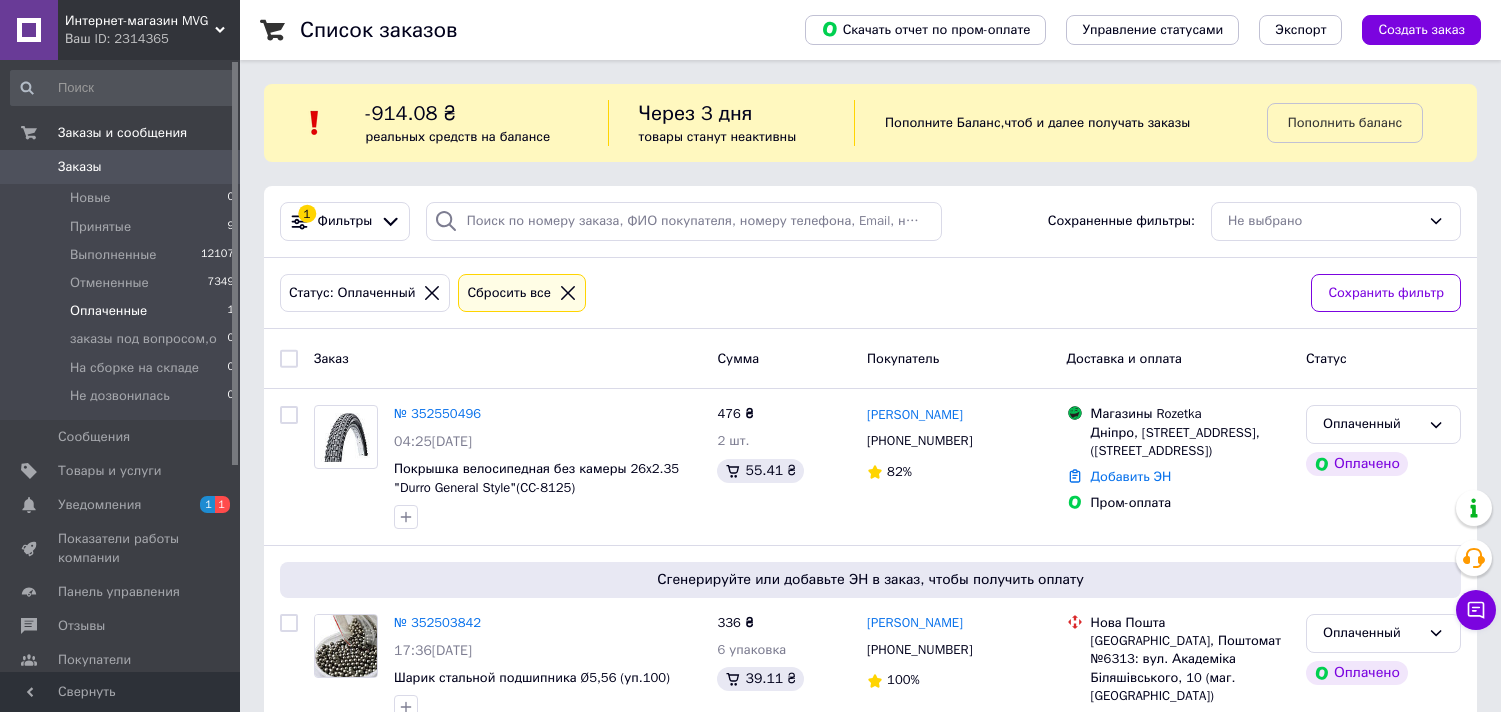 scroll, scrollTop: 0, scrollLeft: 0, axis: both 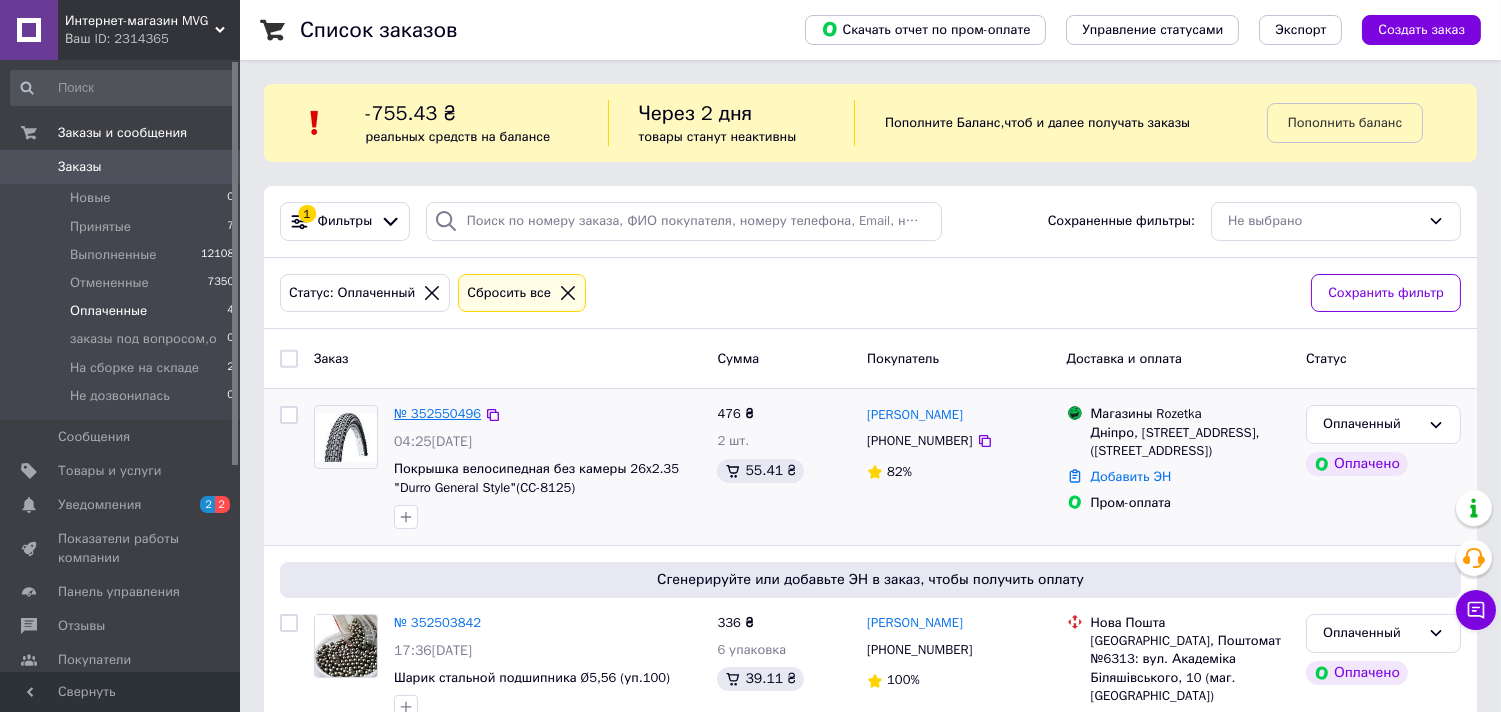 click on "№ 352550496" at bounding box center (437, 413) 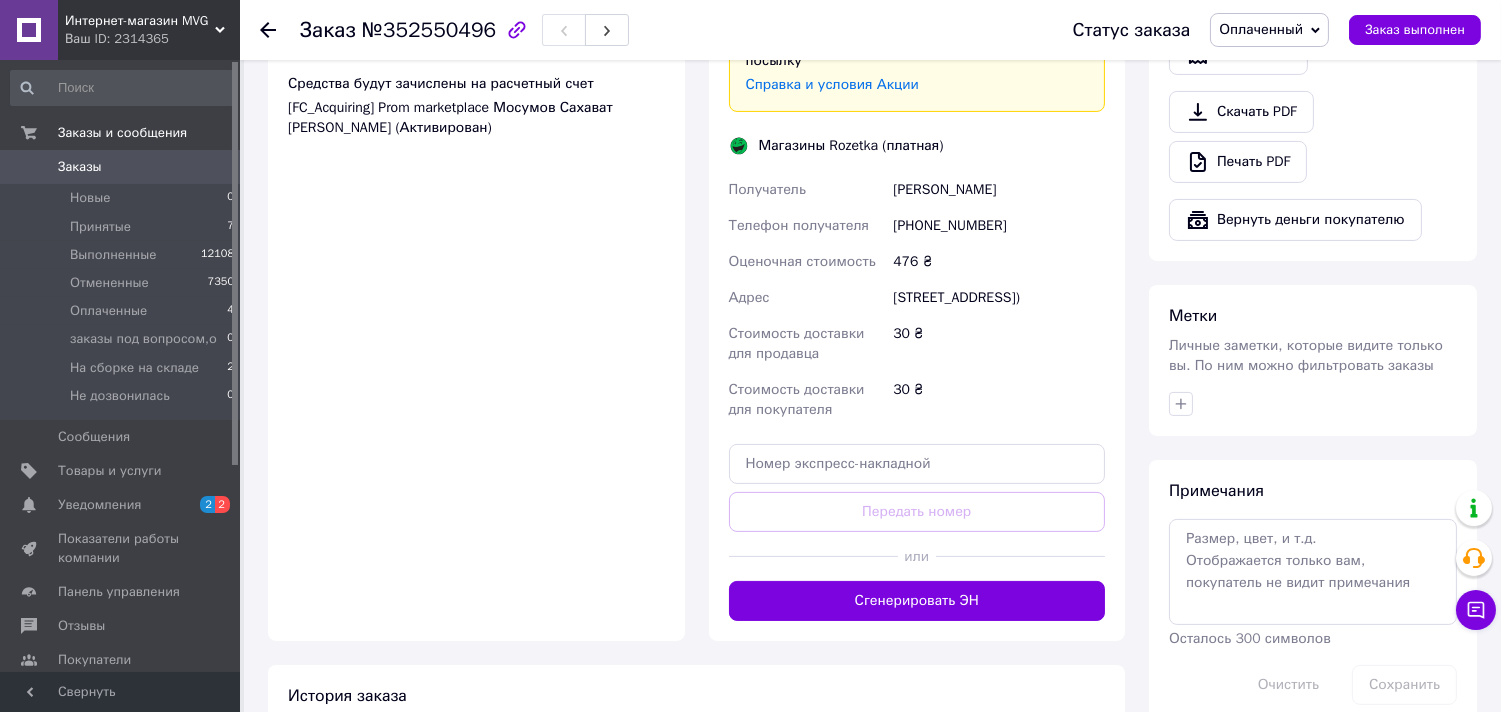 scroll, scrollTop: 794, scrollLeft: 0, axis: vertical 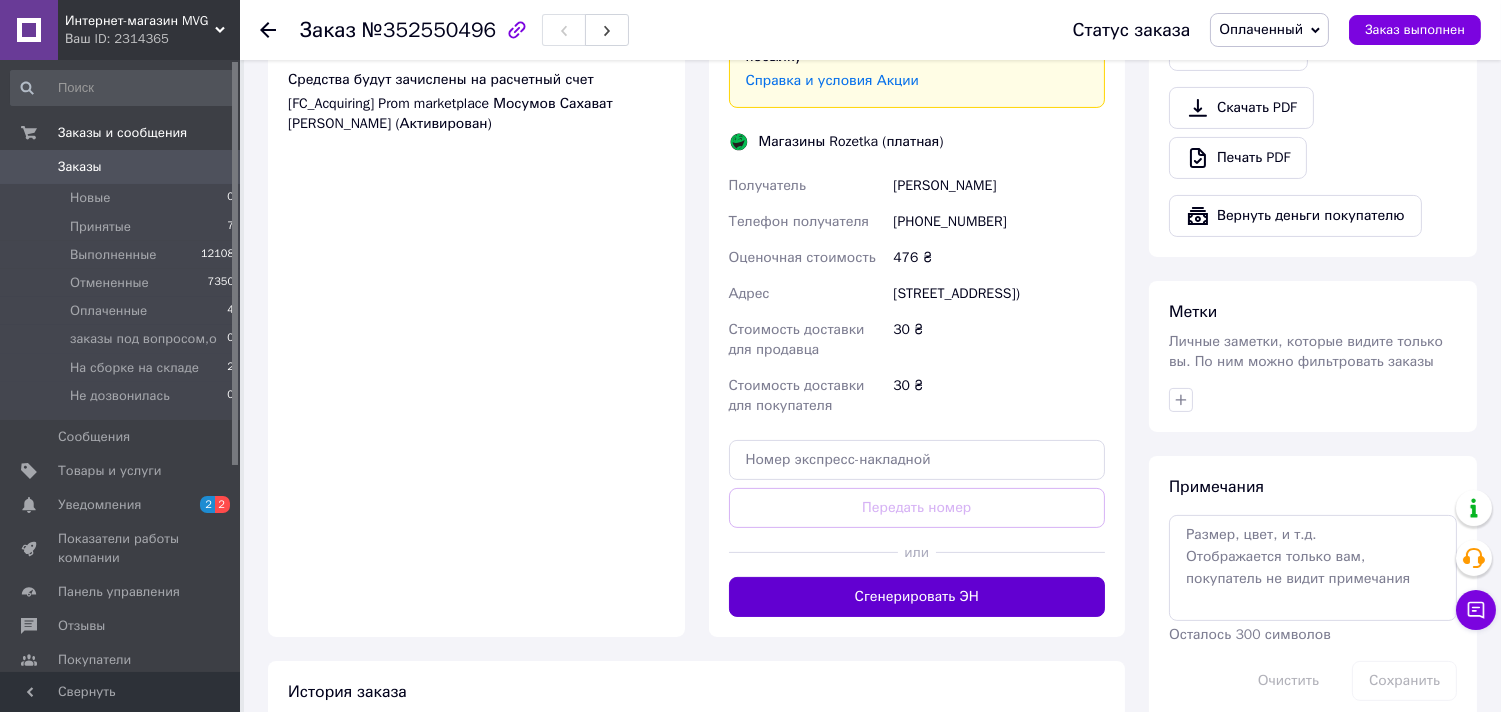 click on "Сгенерировать ЭН" at bounding box center (917, 597) 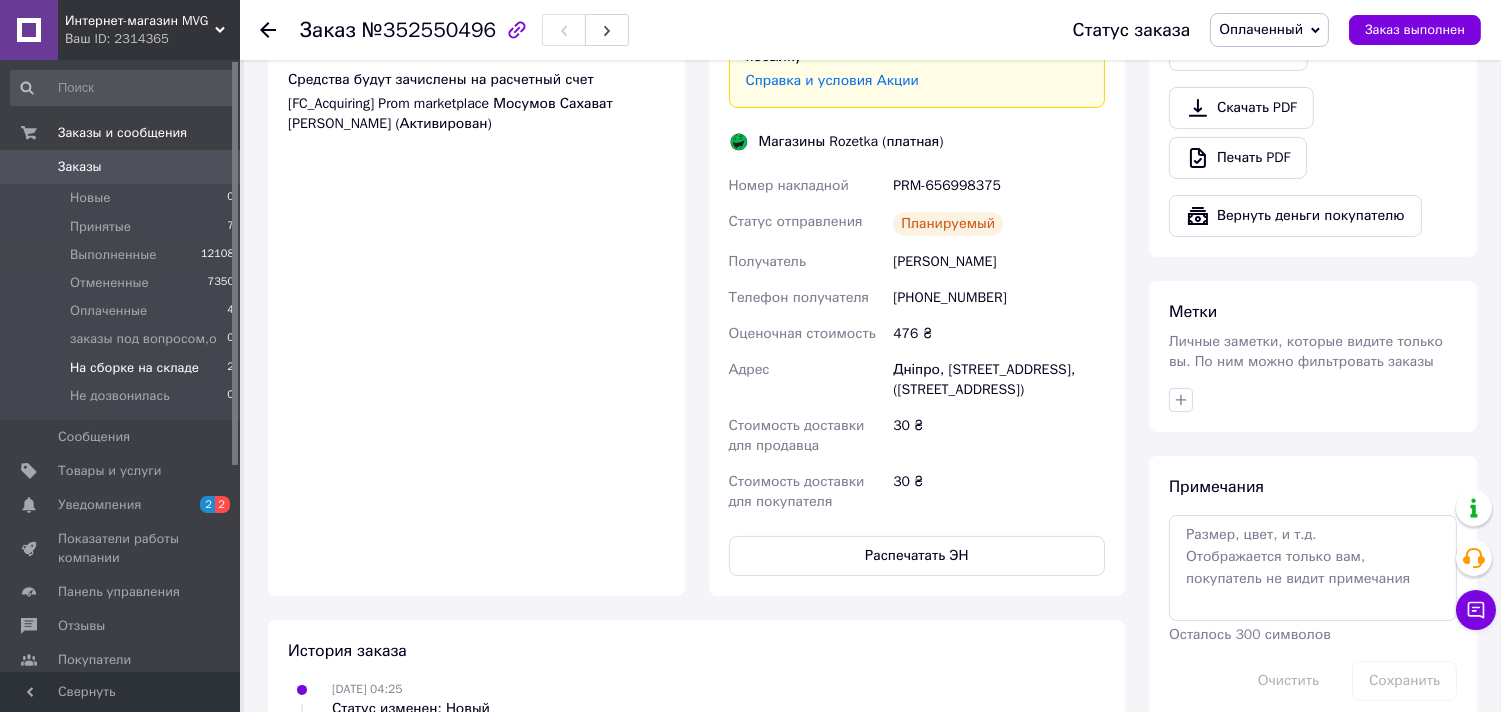 click on "На сборке на складе 2" at bounding box center [123, 368] 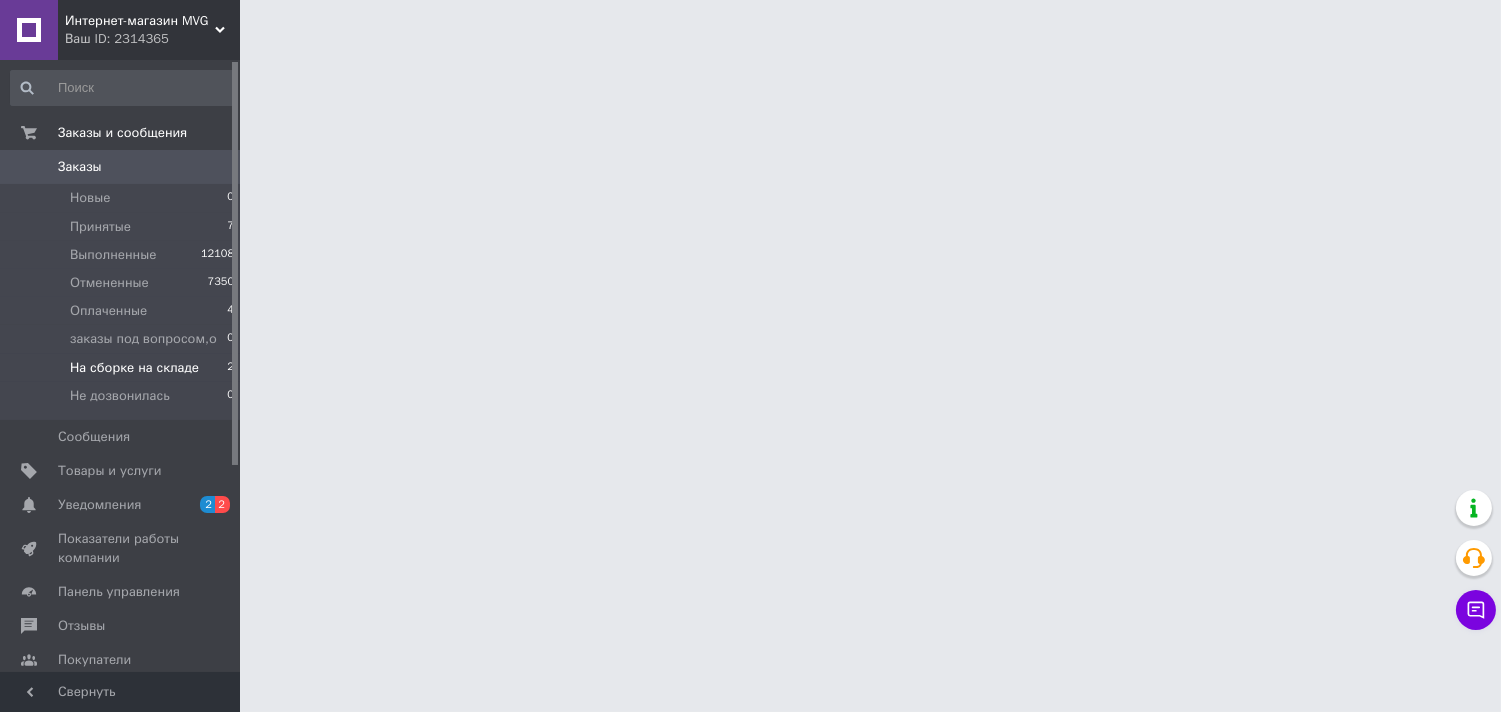 scroll, scrollTop: 0, scrollLeft: 0, axis: both 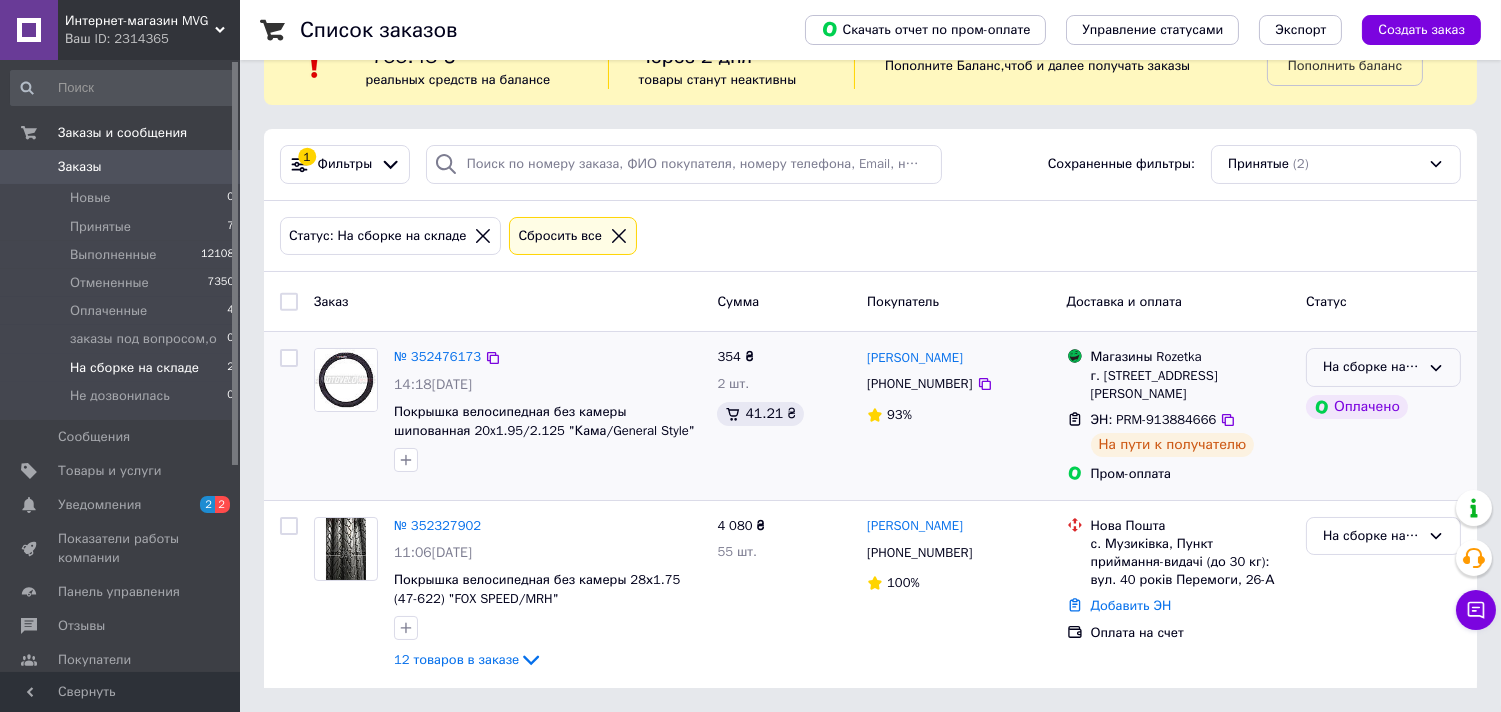click on "На сборке на складе" at bounding box center [1383, 367] 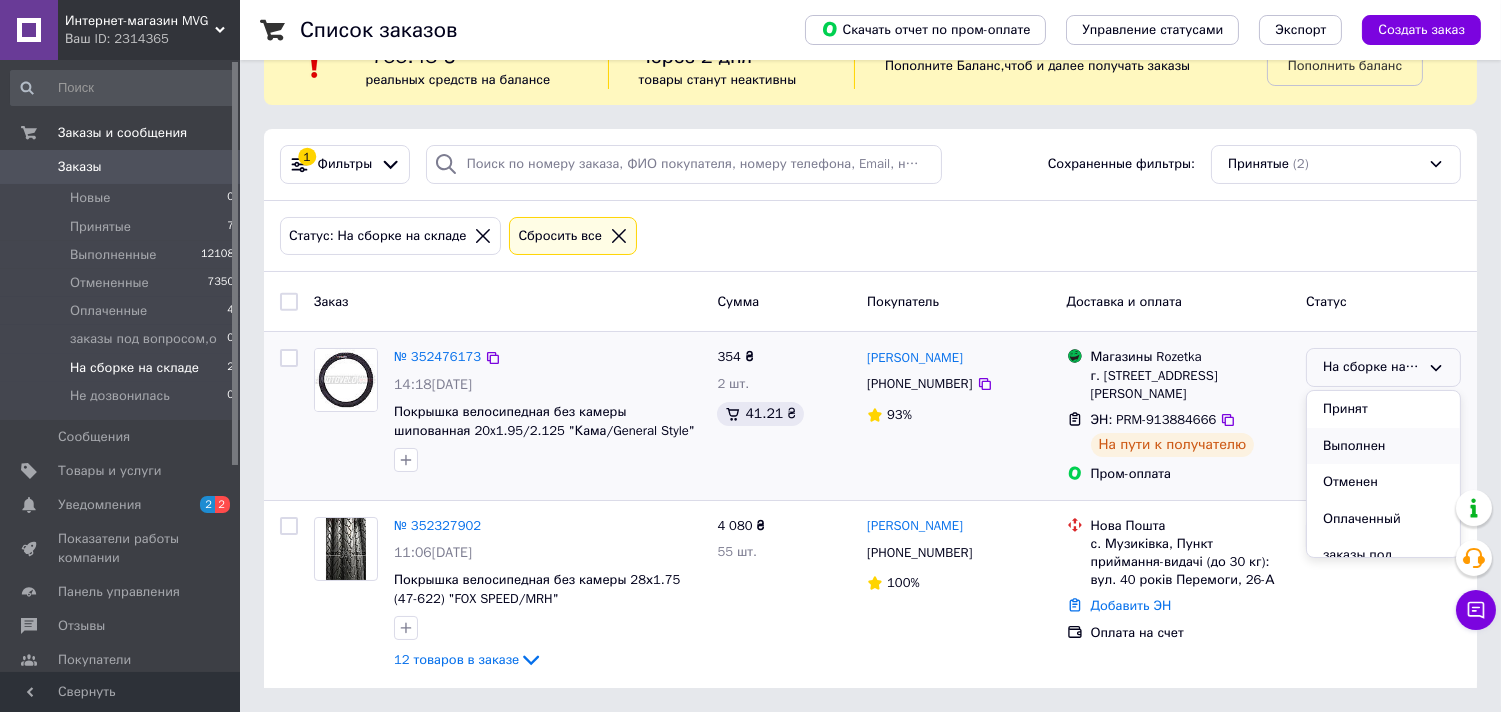 click on "Выполнен" at bounding box center (1383, 446) 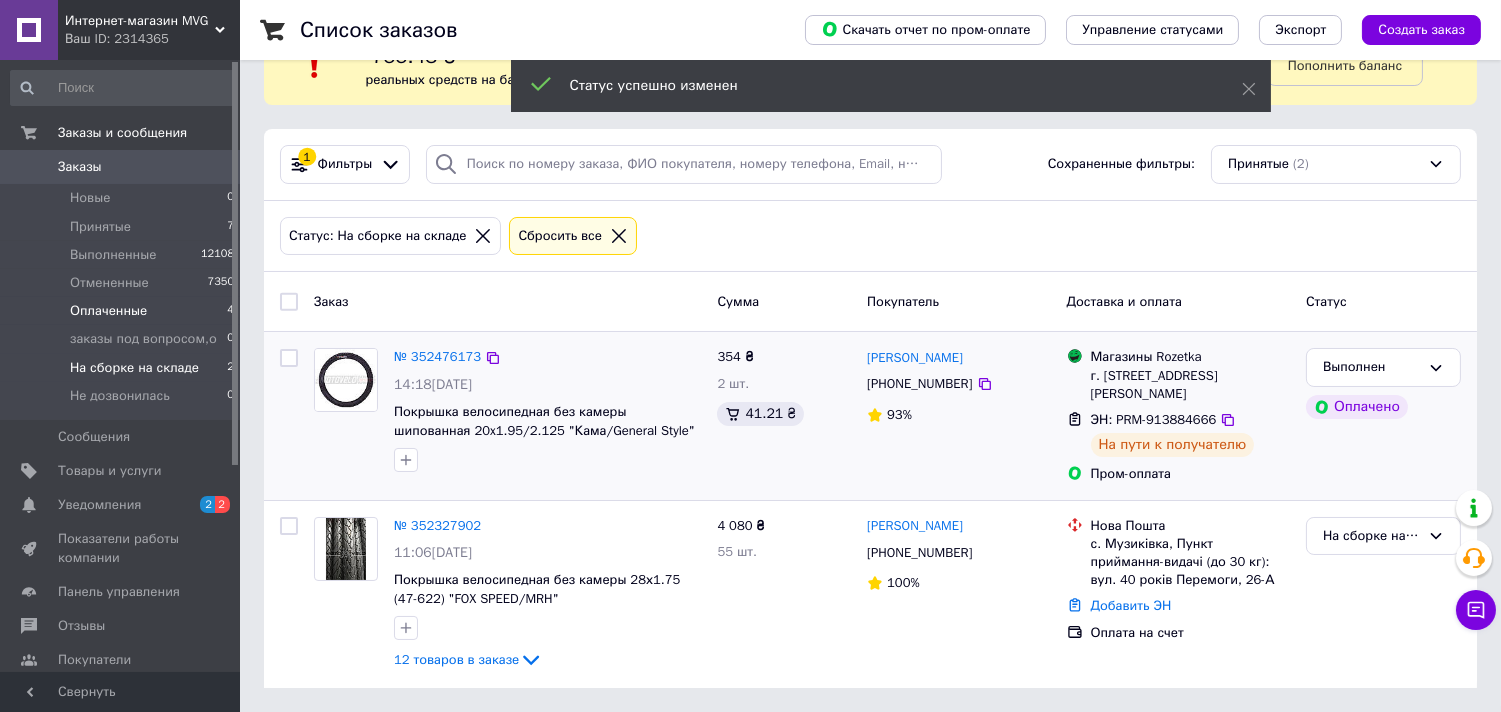 click on "Оплаченные" at bounding box center (108, 311) 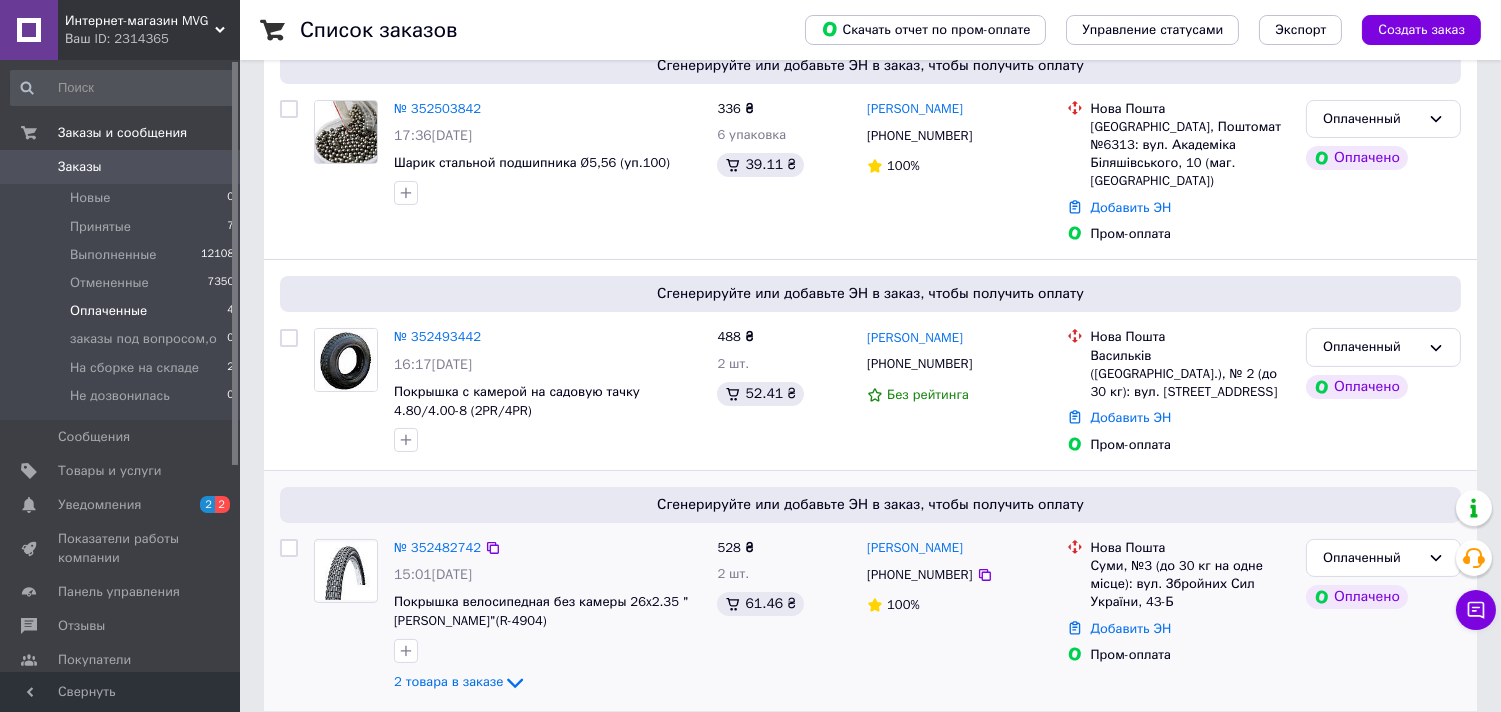 scroll, scrollTop: 528, scrollLeft: 0, axis: vertical 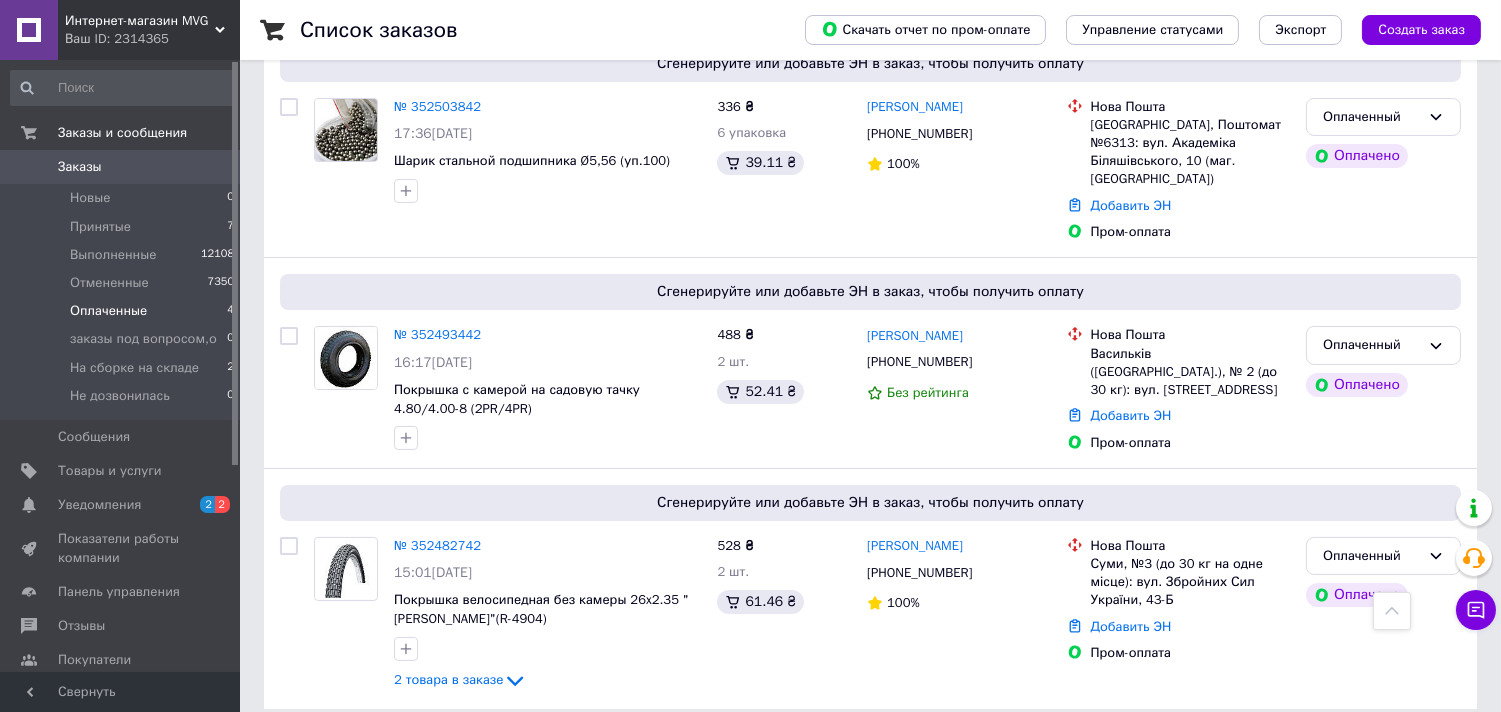 click on "Заказы" at bounding box center (121, 167) 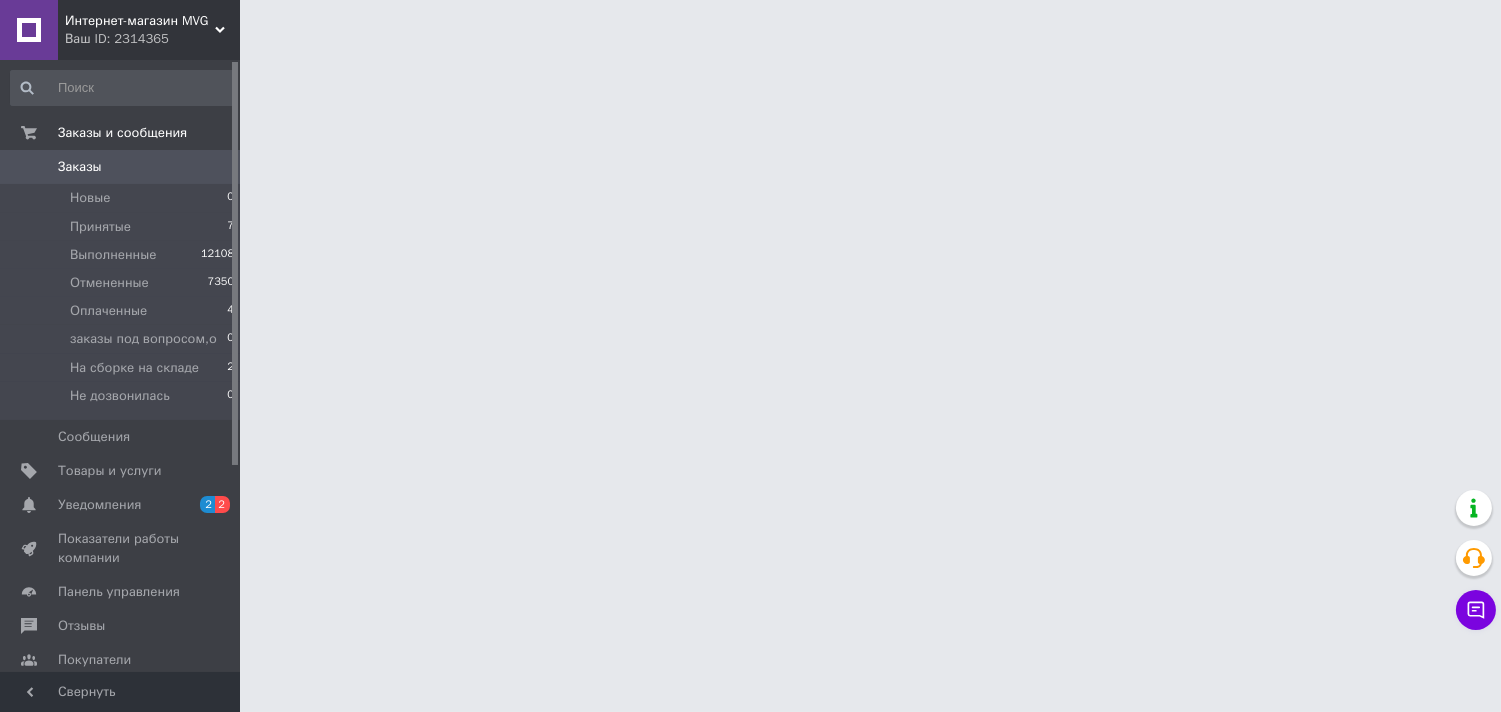scroll, scrollTop: 0, scrollLeft: 0, axis: both 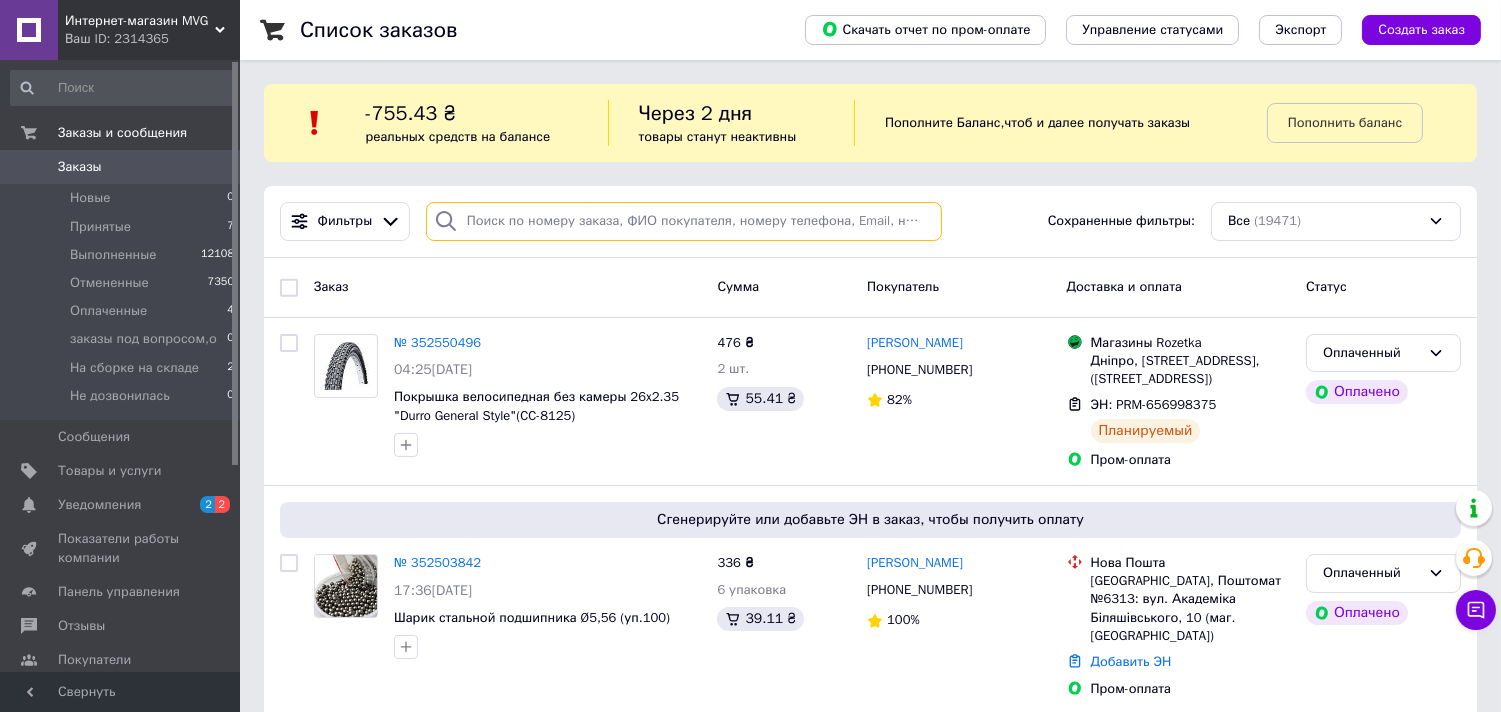 click at bounding box center (684, 221) 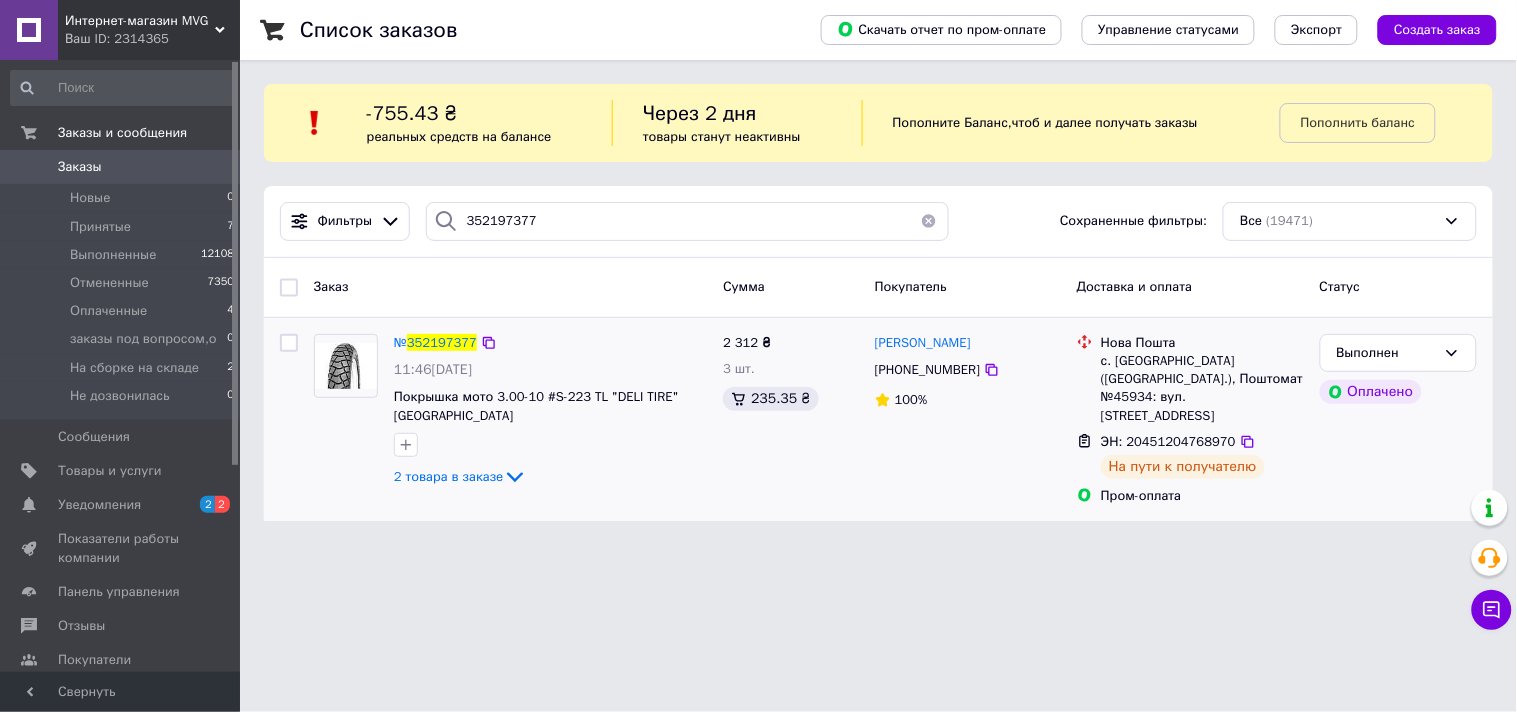 click on "2 товара в заказе" 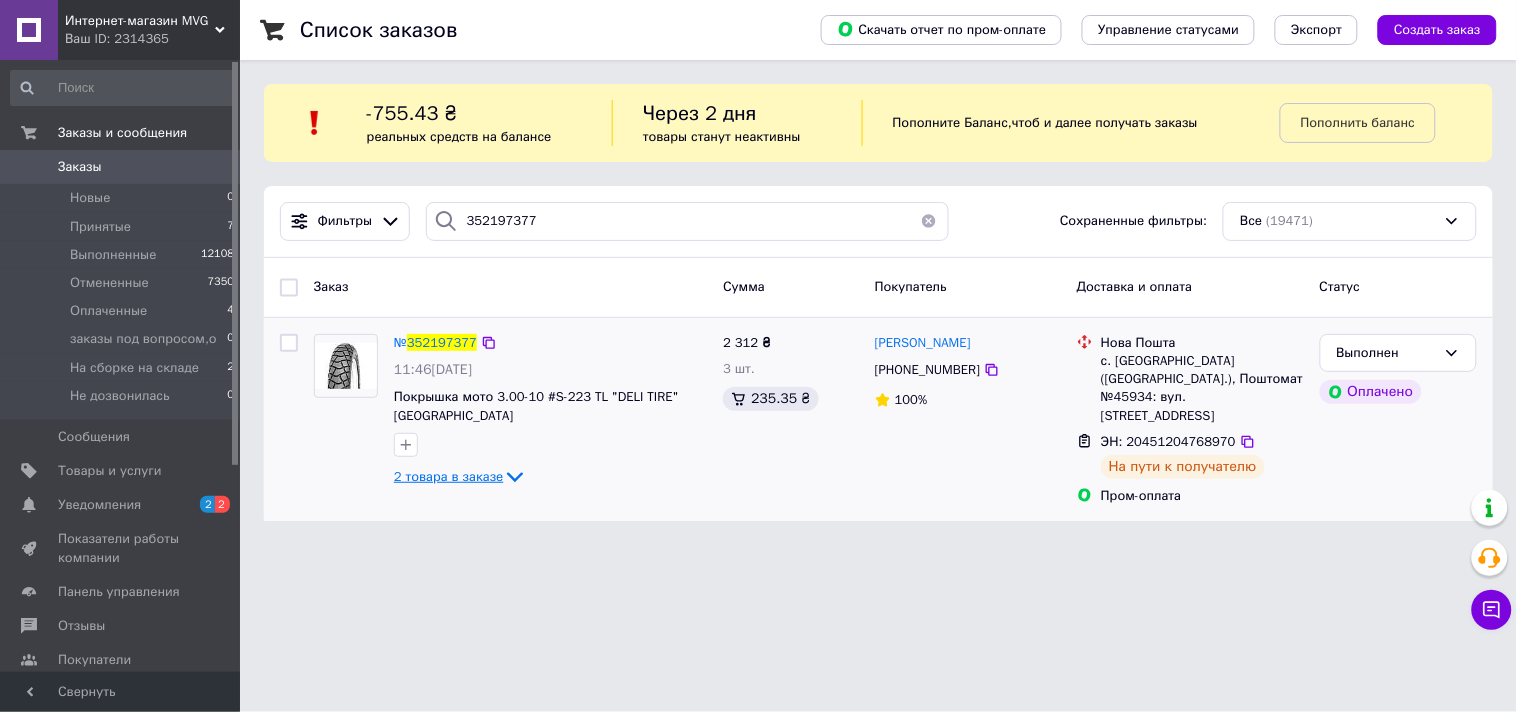 click 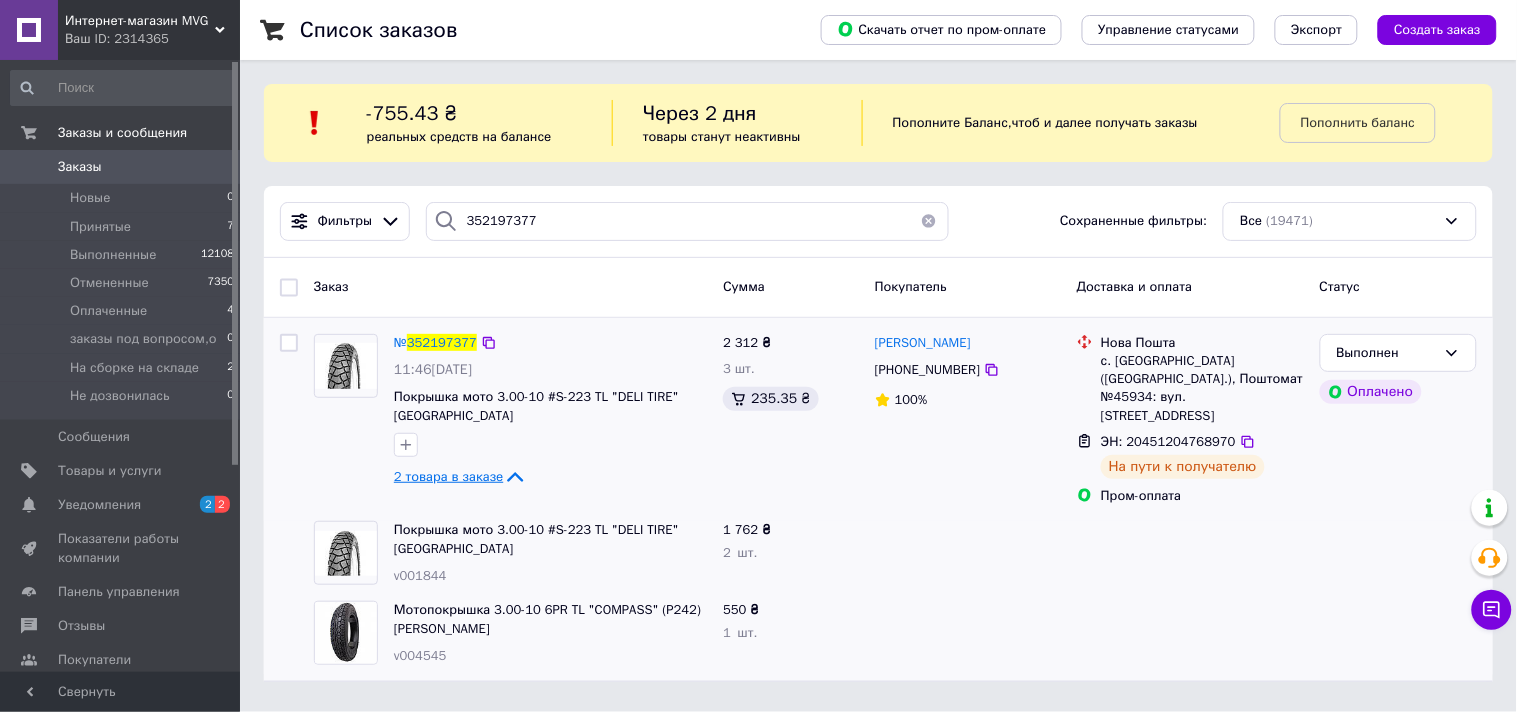 click on "v001844" at bounding box center (420, 575) 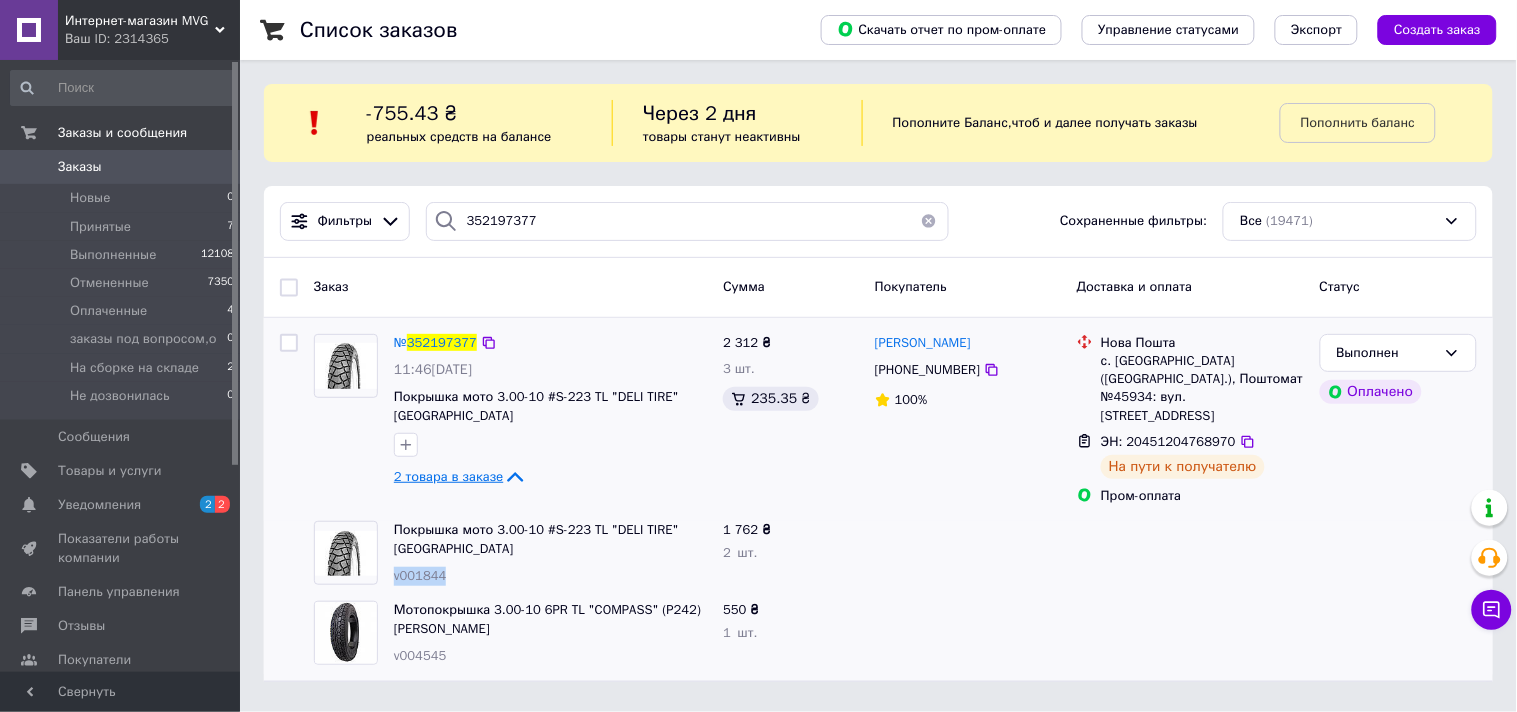 click on "v001844" at bounding box center [420, 575] 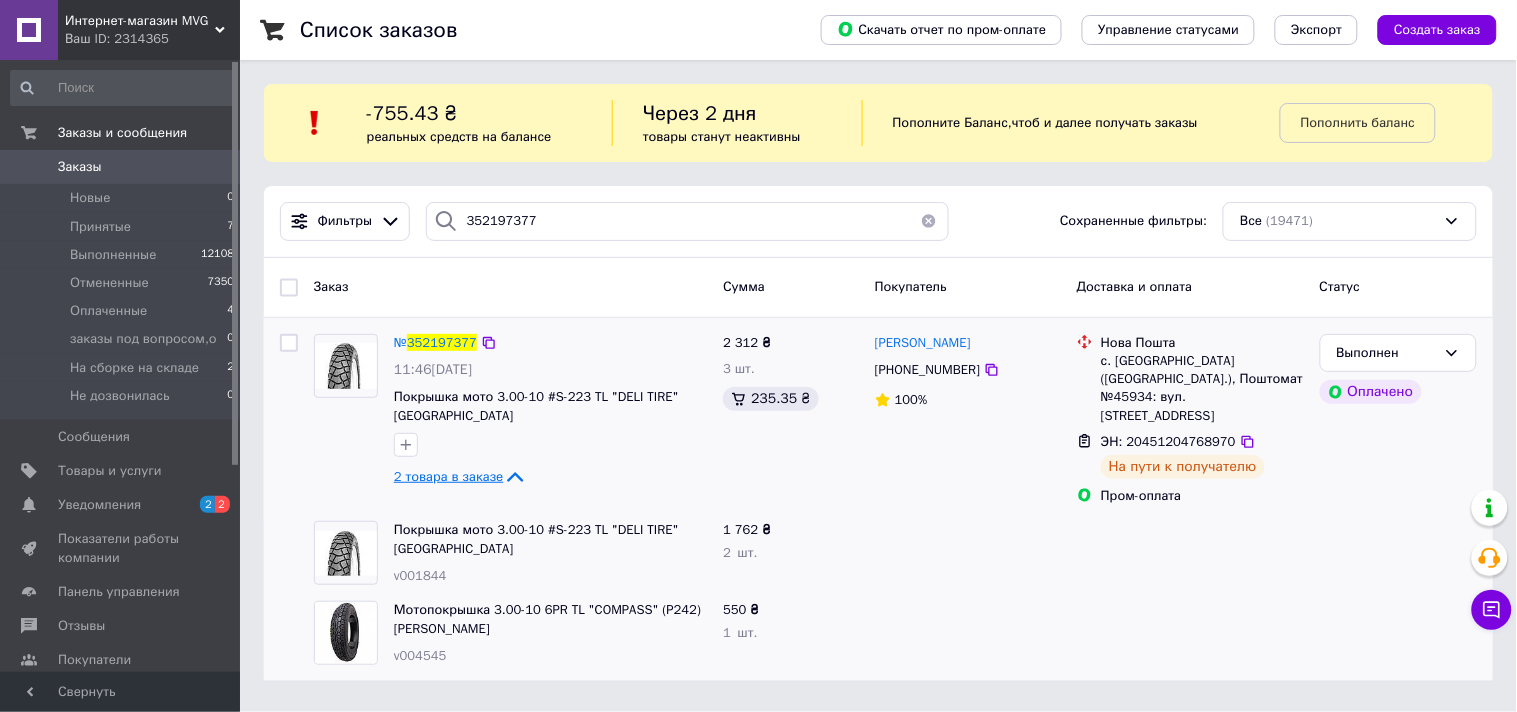 click on "v004545" at bounding box center [420, 655] 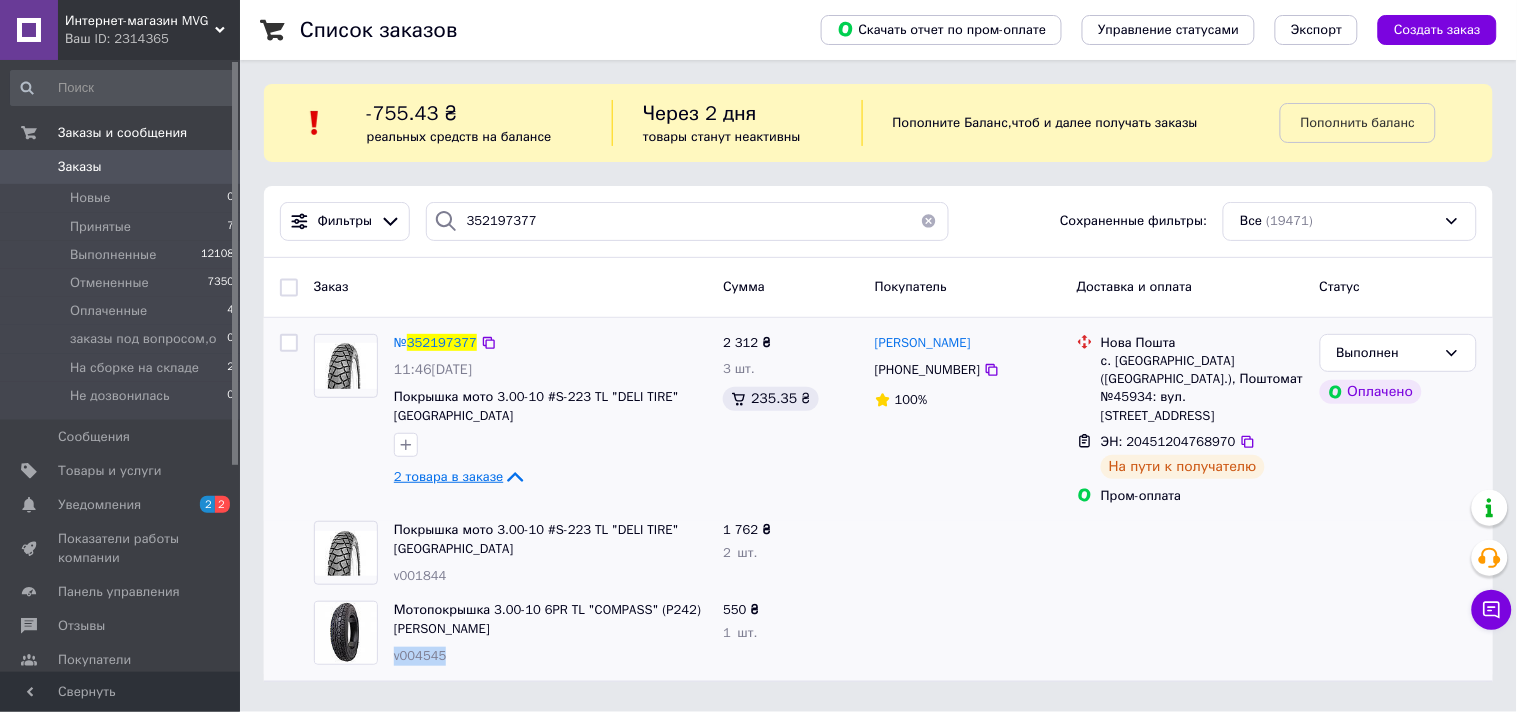 click on "v004545" at bounding box center (420, 655) 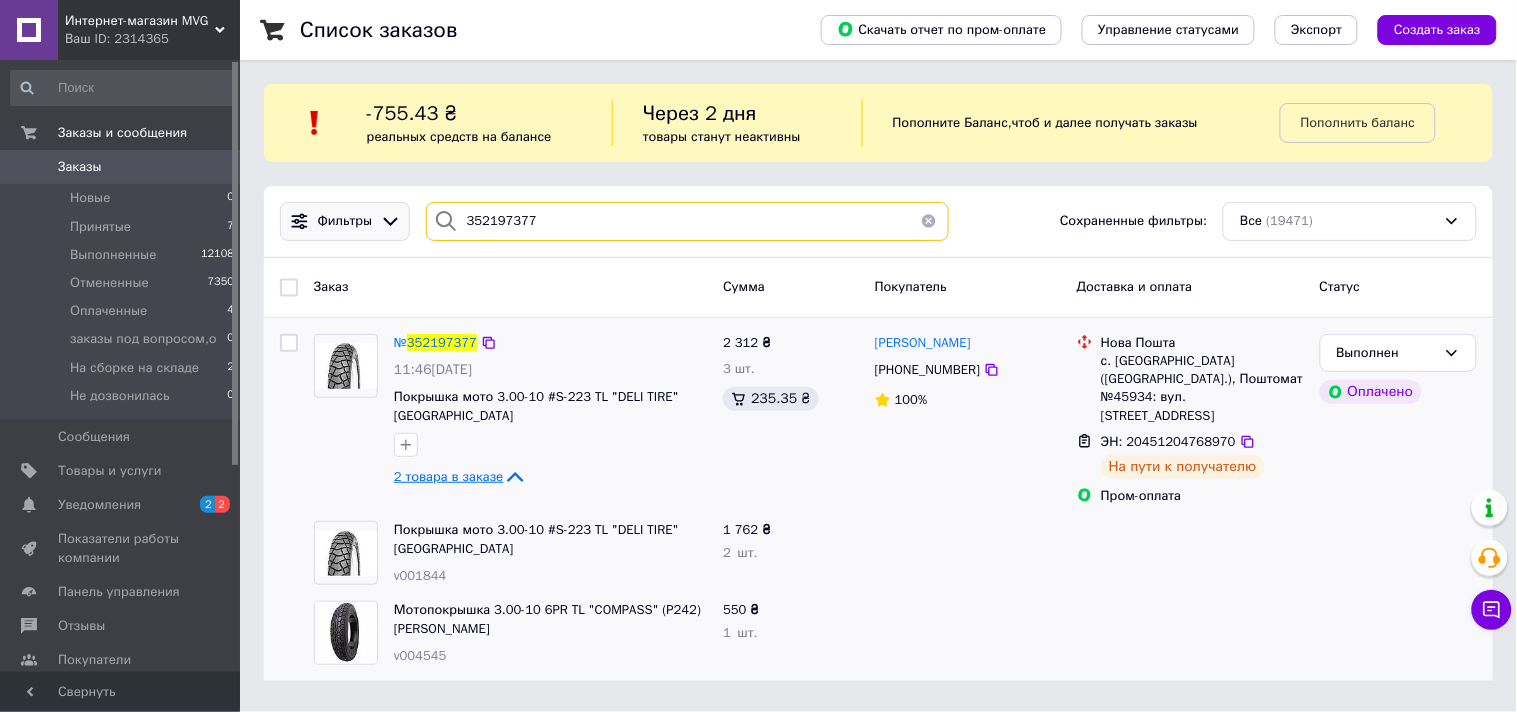 drag, startPoint x: 562, startPoint y: 226, endPoint x: 396, endPoint y: 220, distance: 166.1084 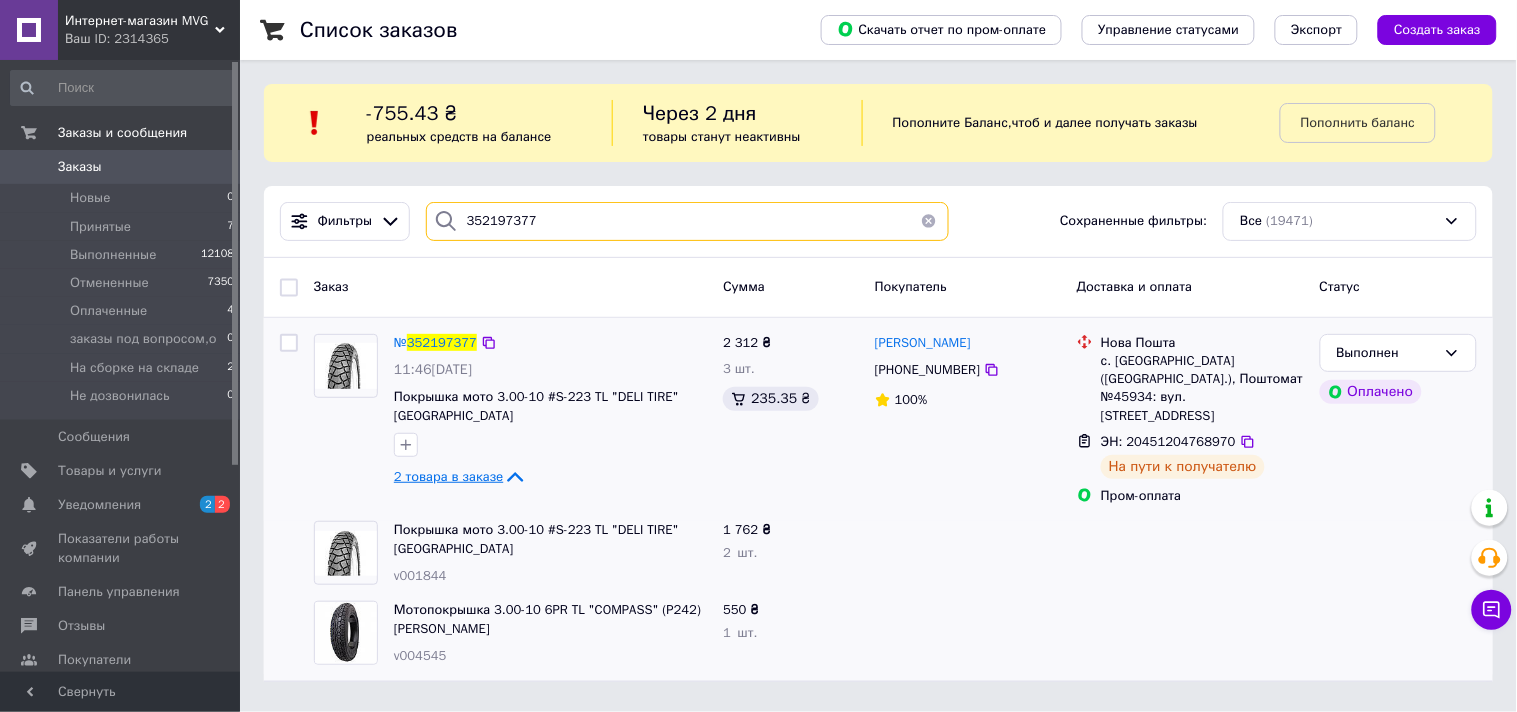 paste on "325336" 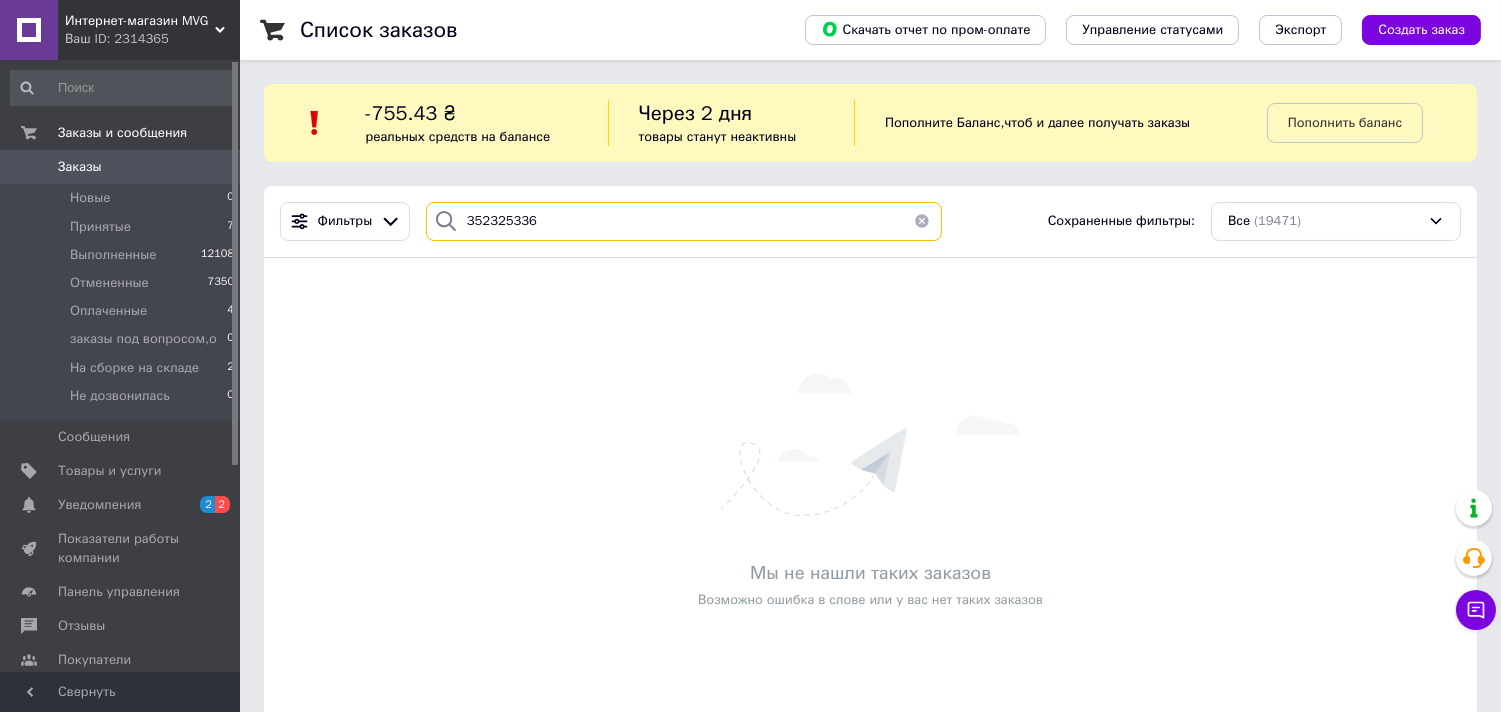 type on "352325336" 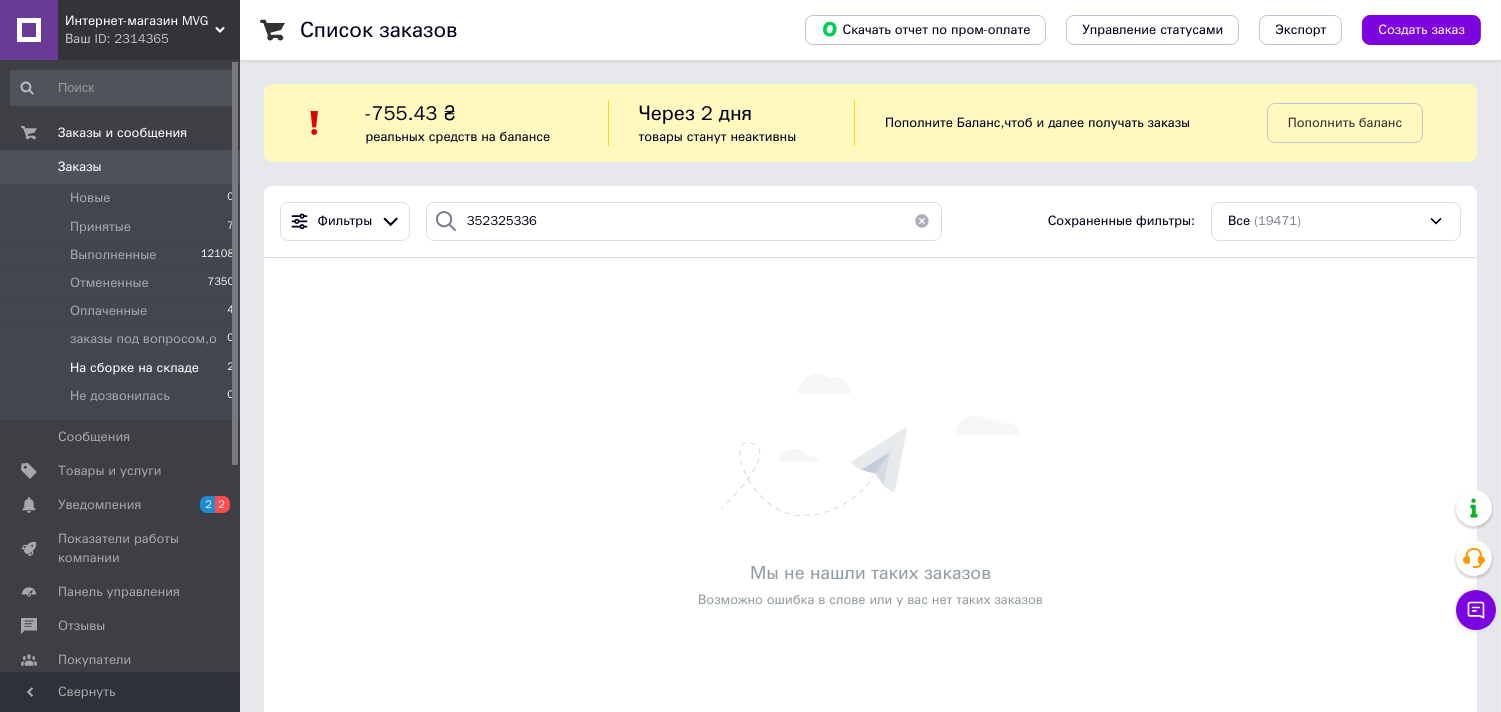 click on "На сборке на складе" at bounding box center (134, 368) 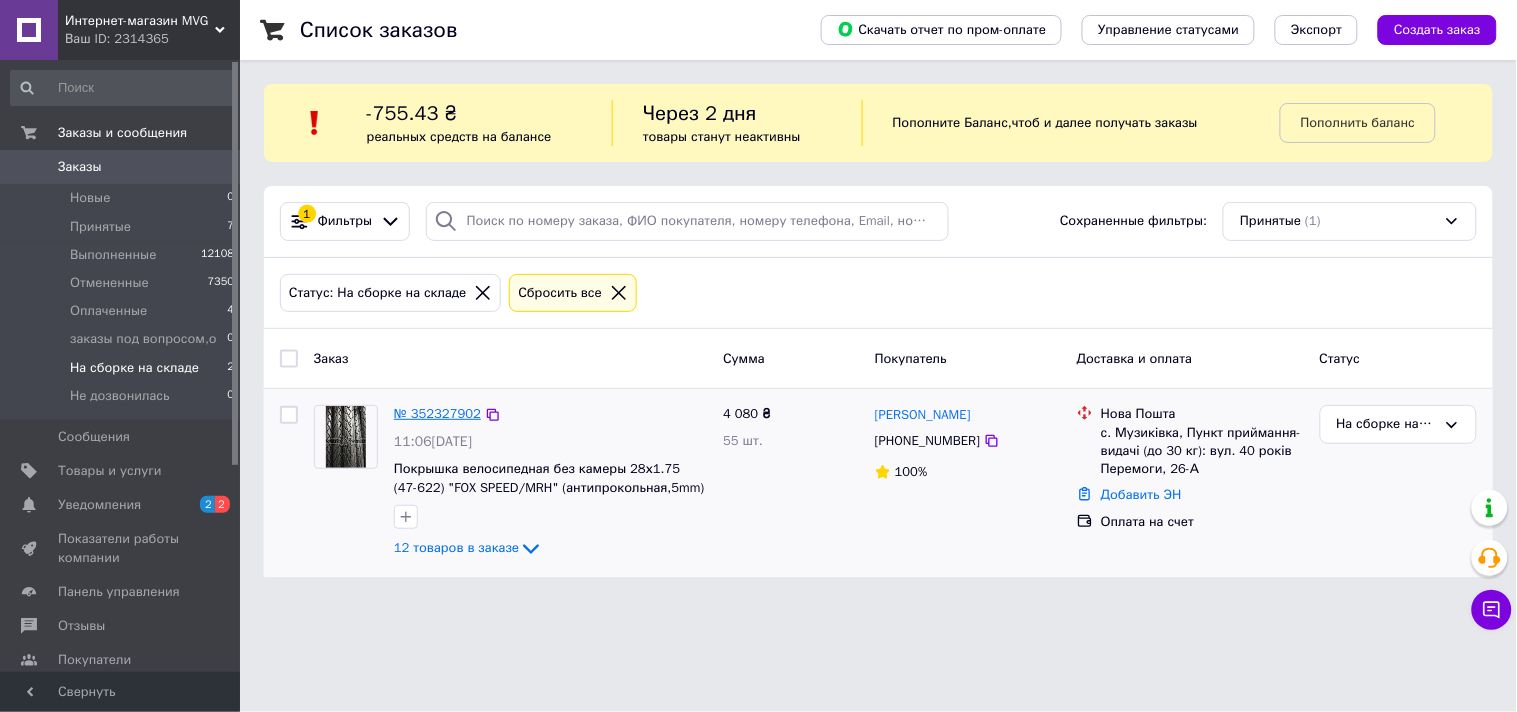 click on "№ 352327902" at bounding box center (437, 413) 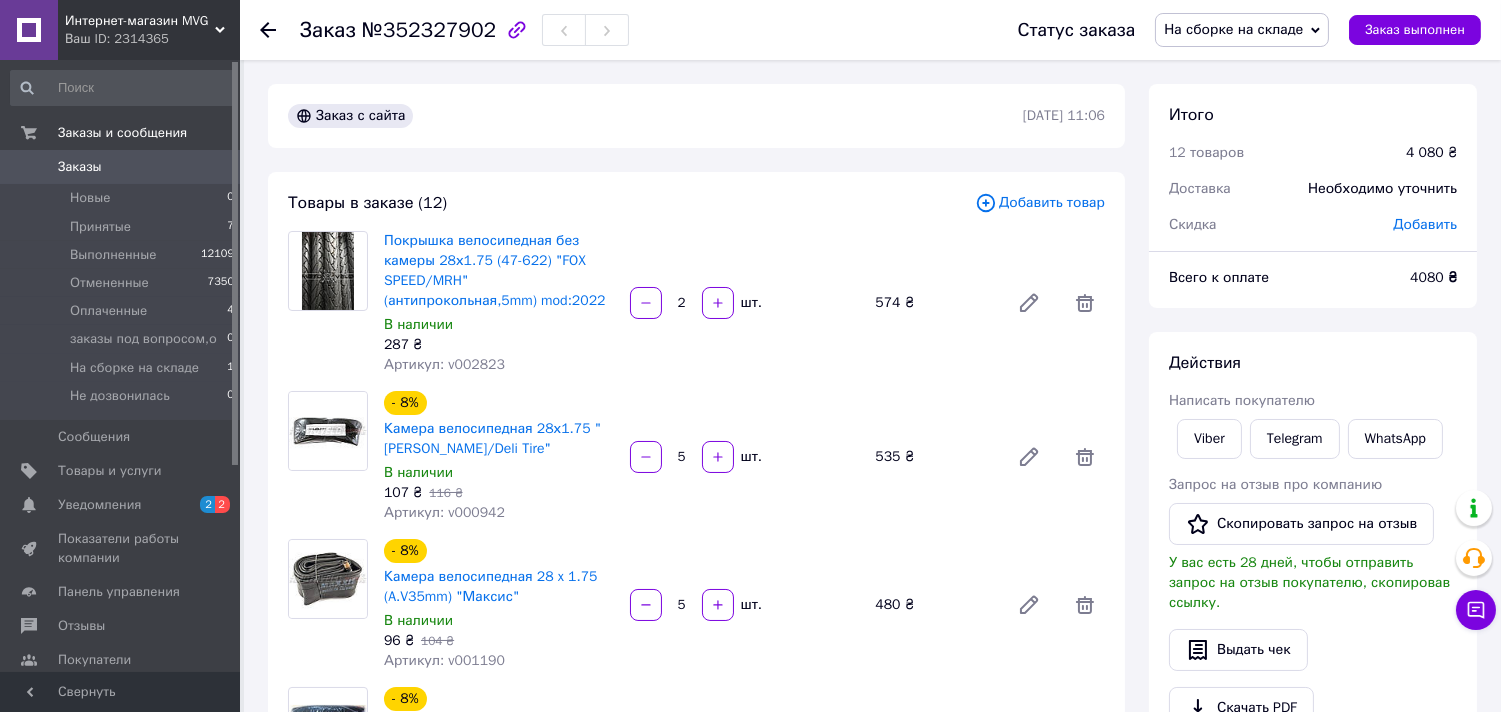 click on "Артикул: v002823" at bounding box center (444, 364) 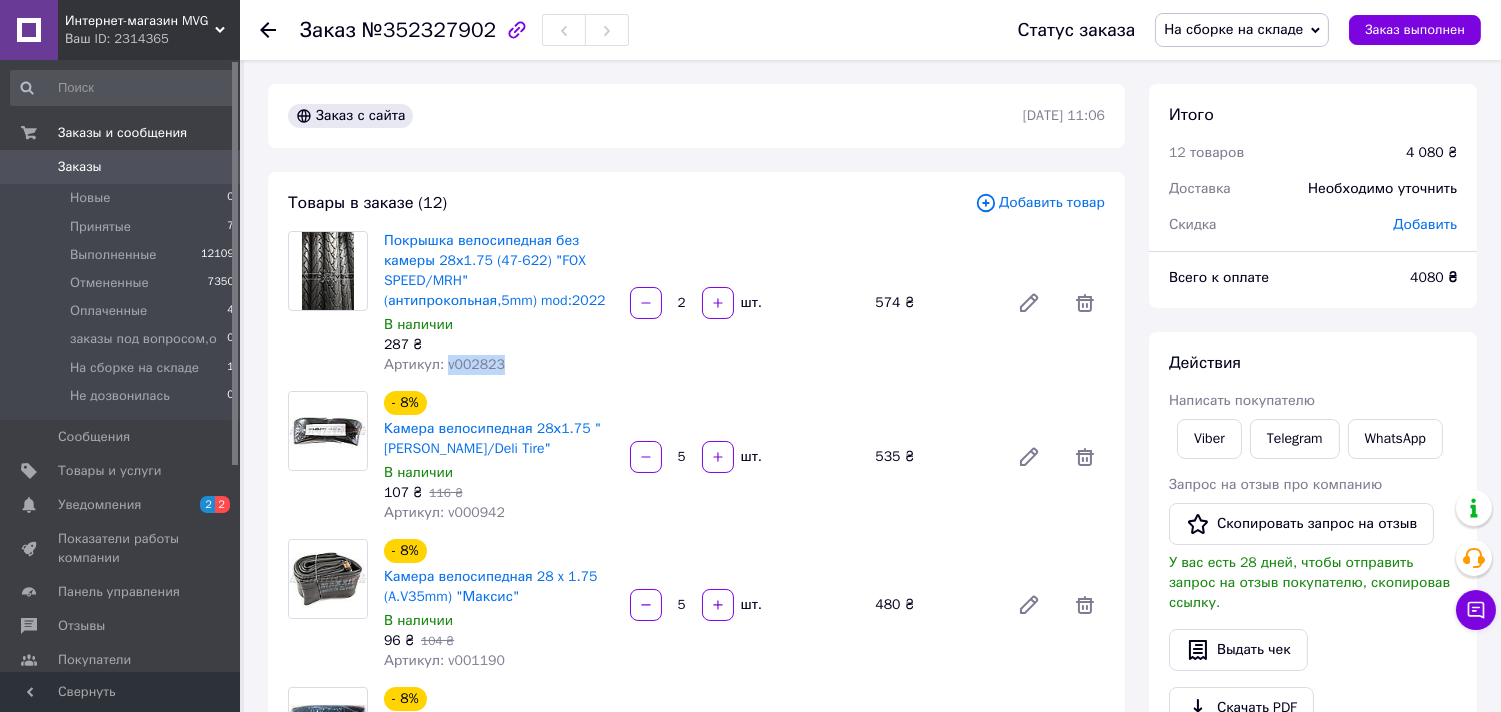 drag, startPoint x: 467, startPoint y: 358, endPoint x: 474, endPoint y: 375, distance: 18.384777 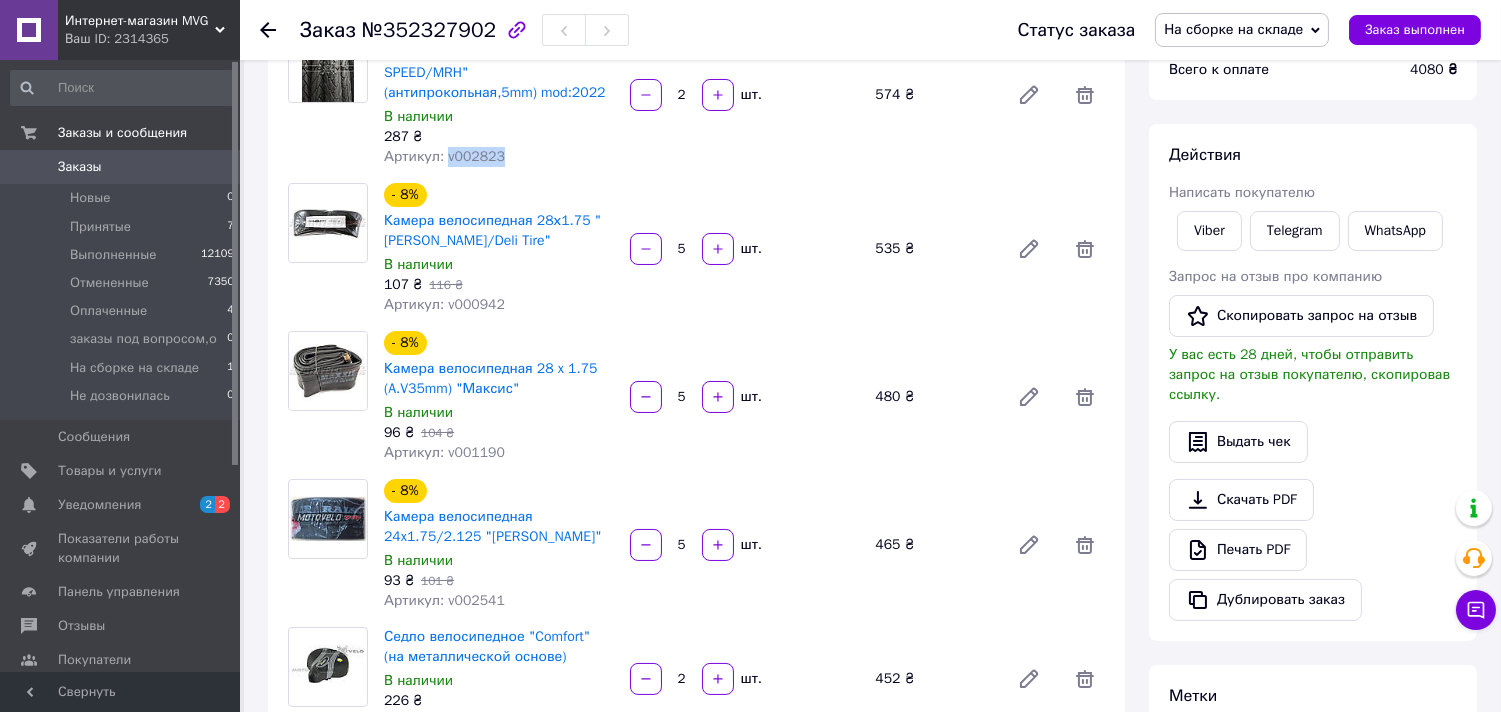 scroll, scrollTop: 222, scrollLeft: 0, axis: vertical 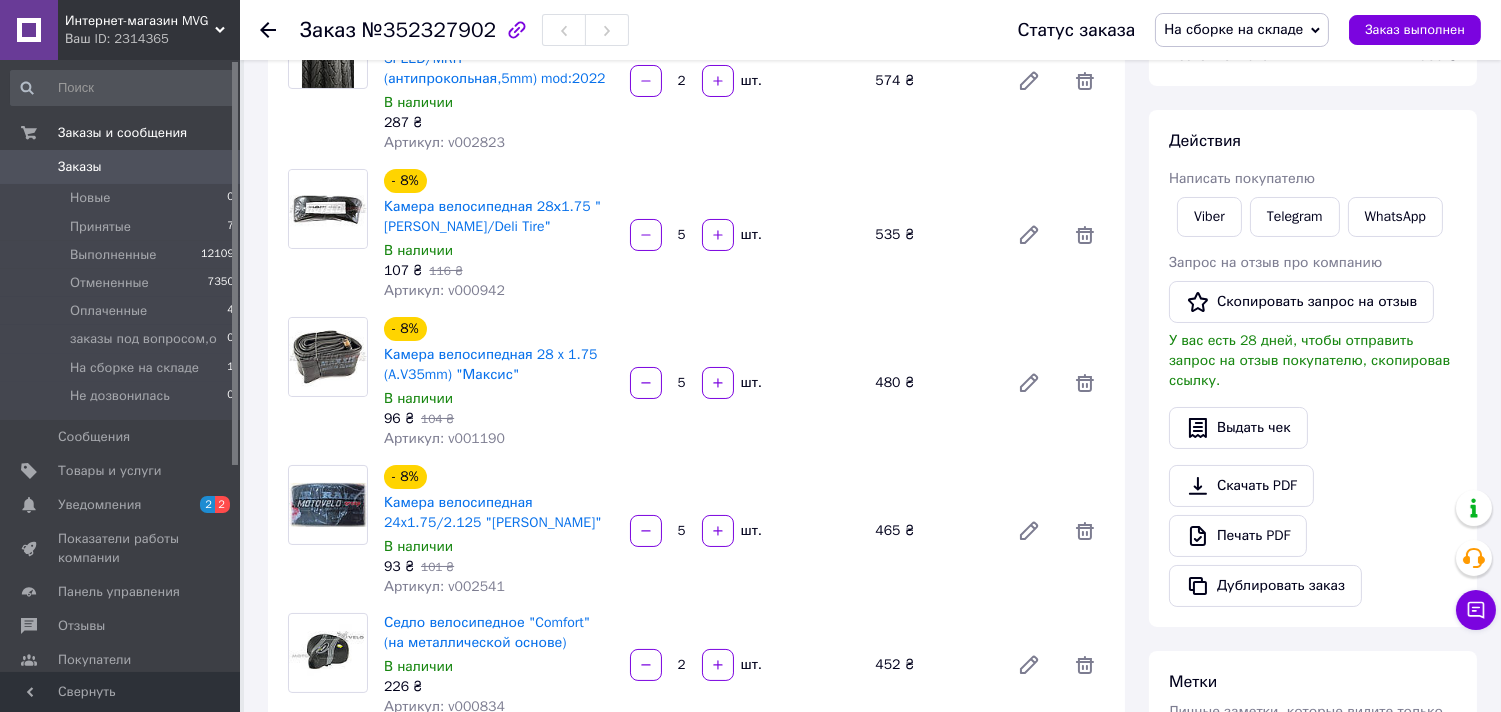 click on "116 ₴" at bounding box center [445, 271] 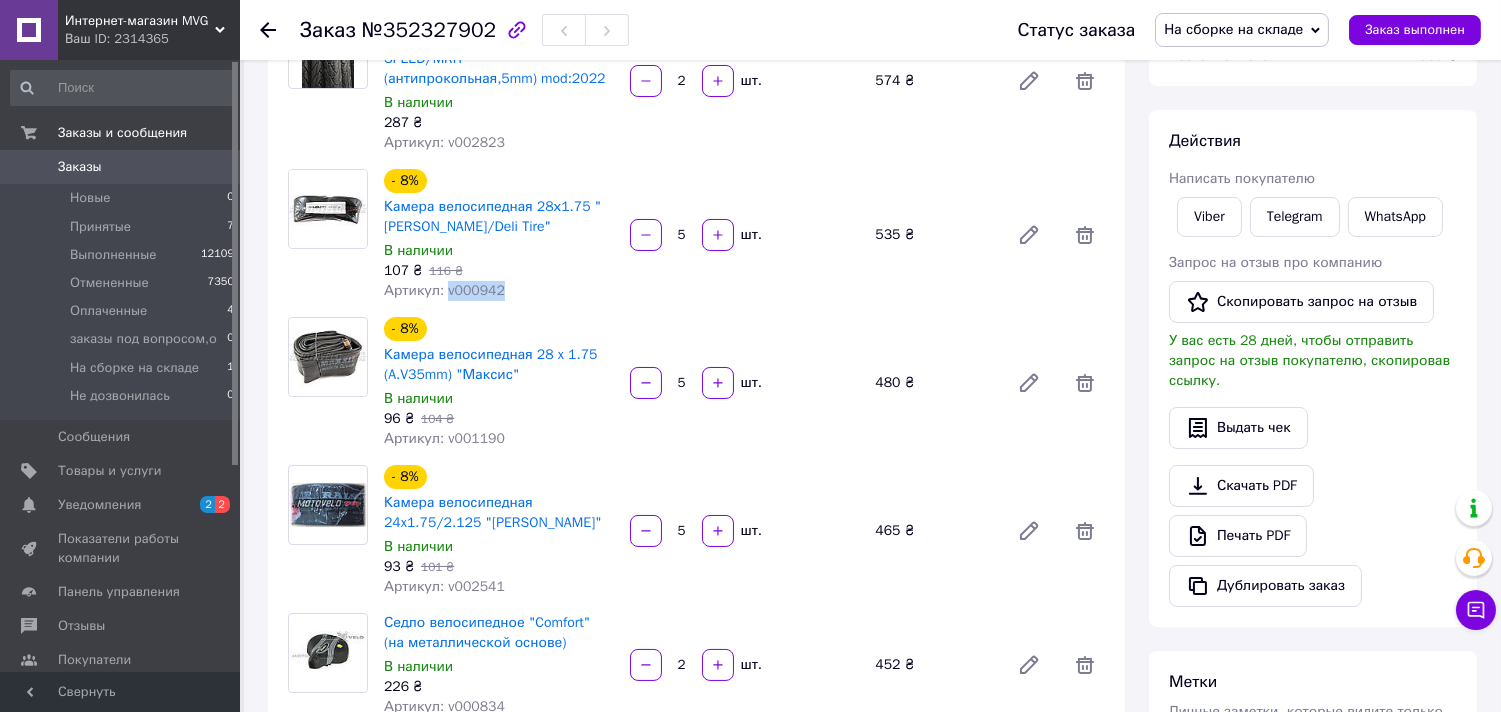 click on "Артикул: v000942" at bounding box center [444, 290] 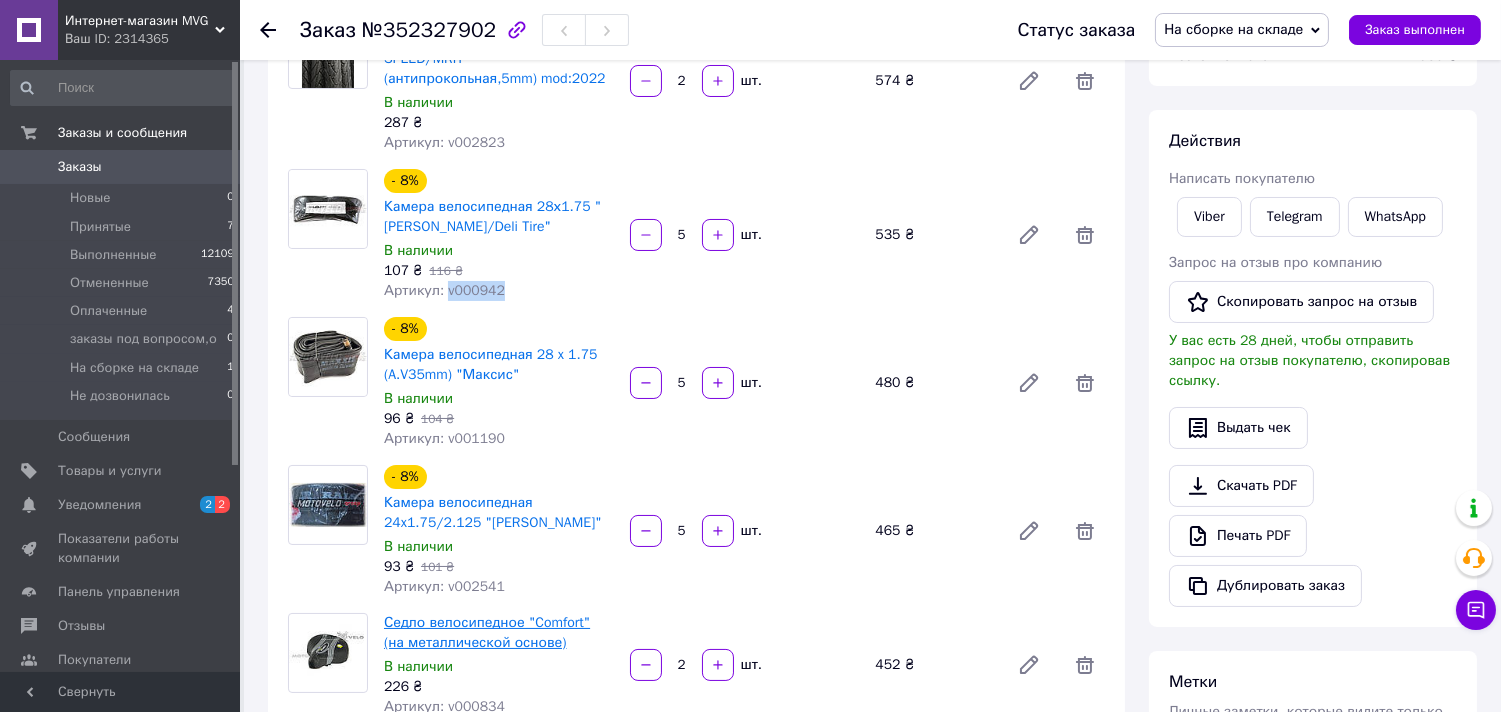 copy on "v000942" 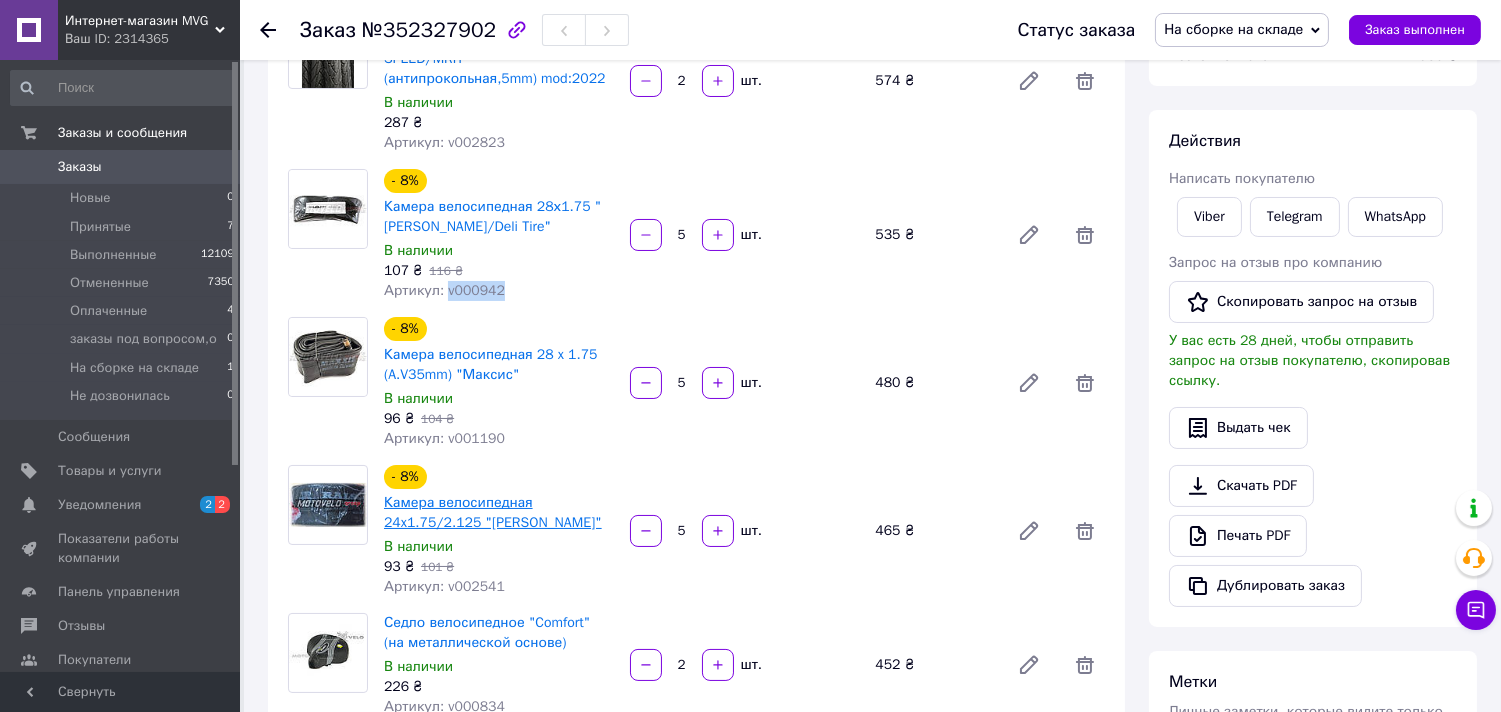 scroll, scrollTop: 333, scrollLeft: 0, axis: vertical 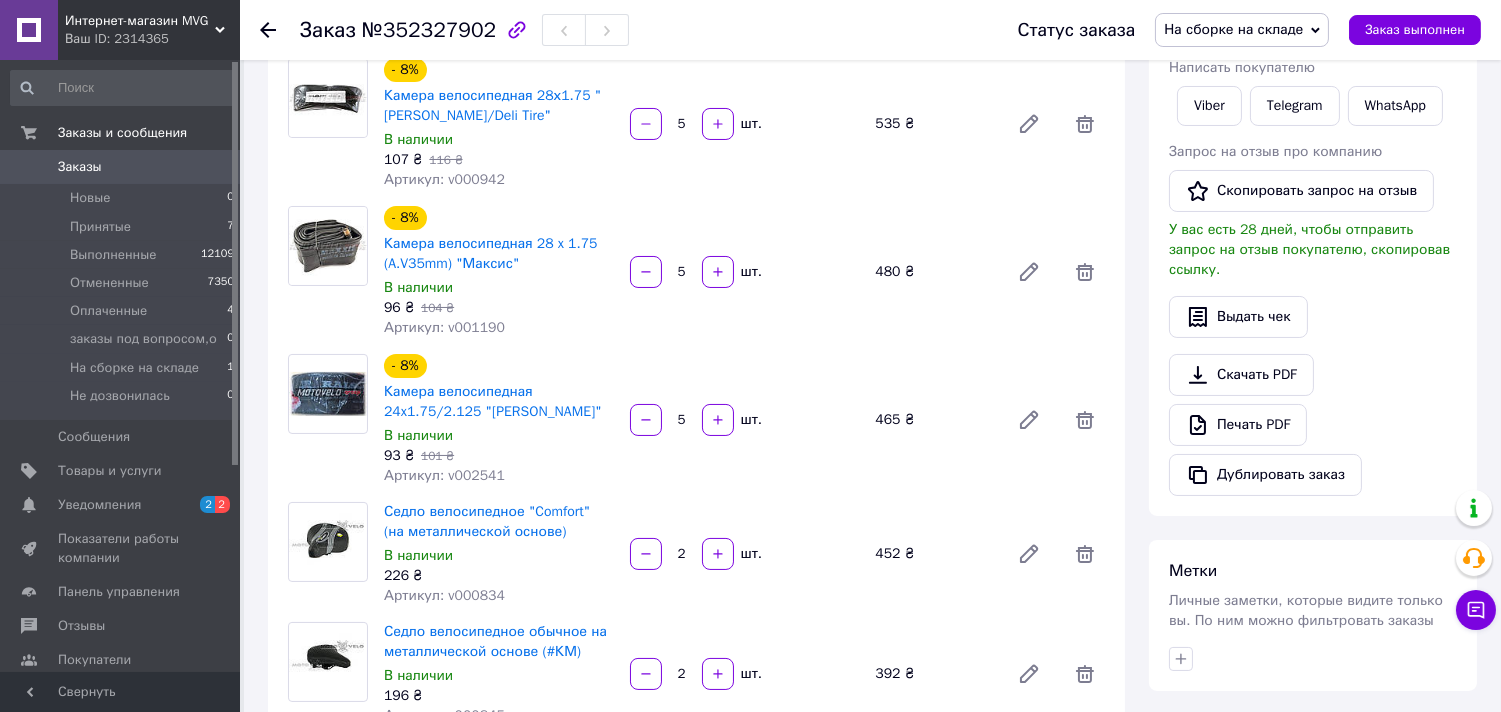 click on "Артикул: v001190" at bounding box center [444, 327] 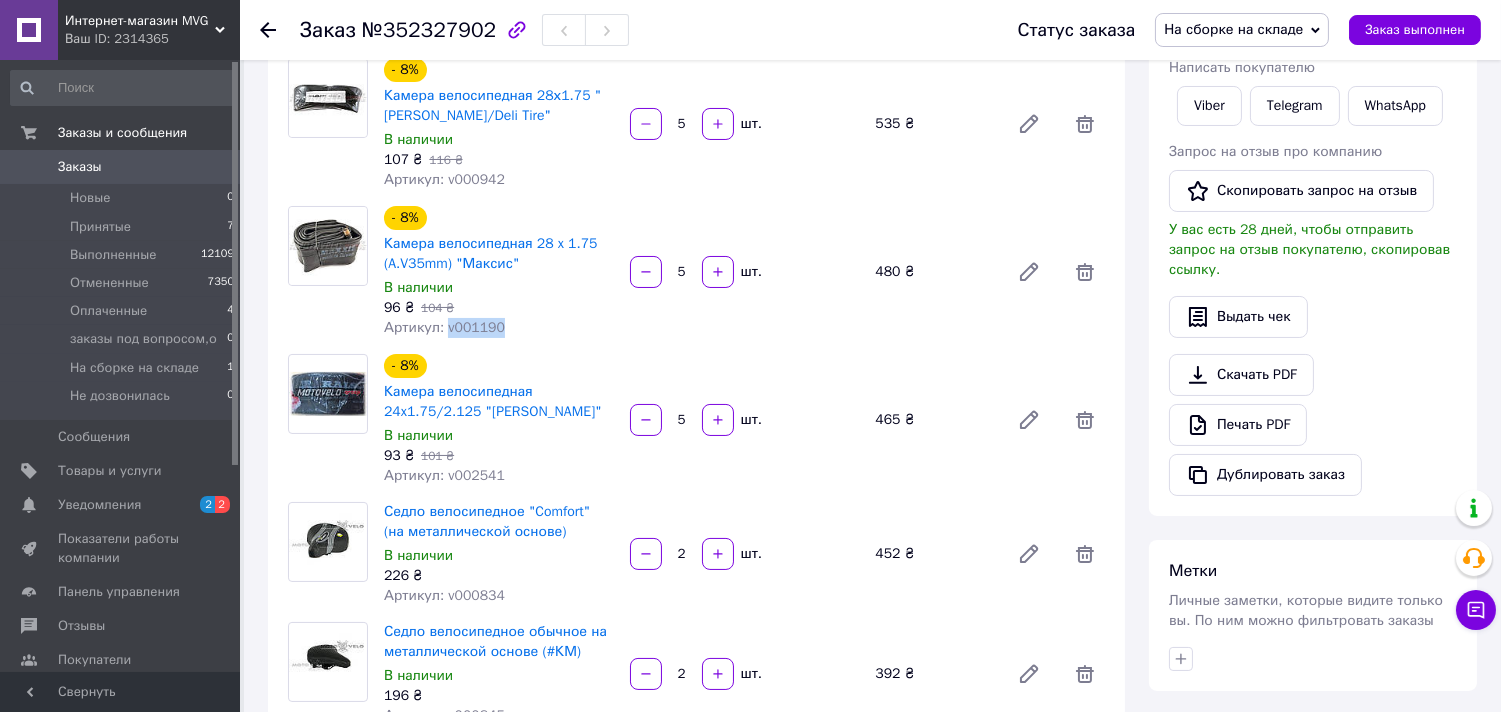 click on "Артикул: v001190" at bounding box center [444, 327] 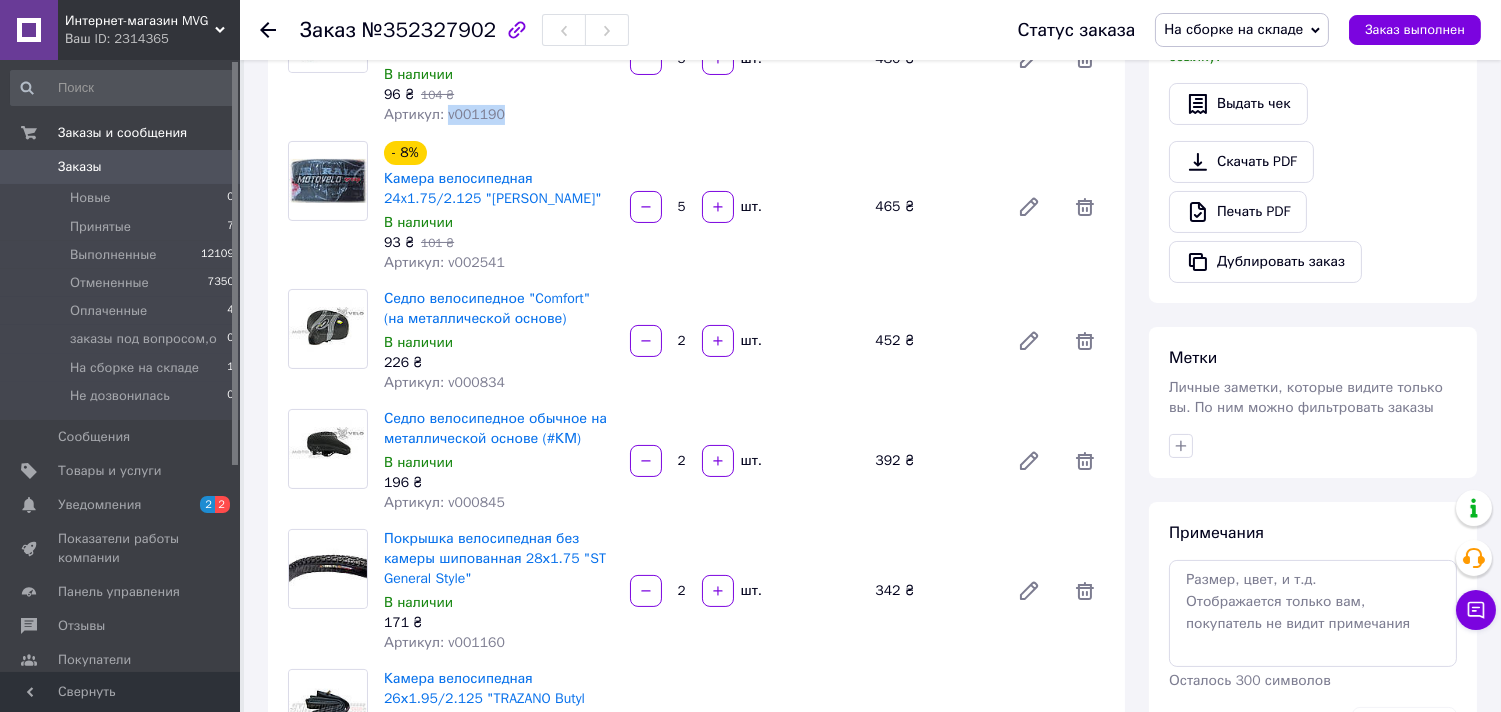 scroll, scrollTop: 555, scrollLeft: 0, axis: vertical 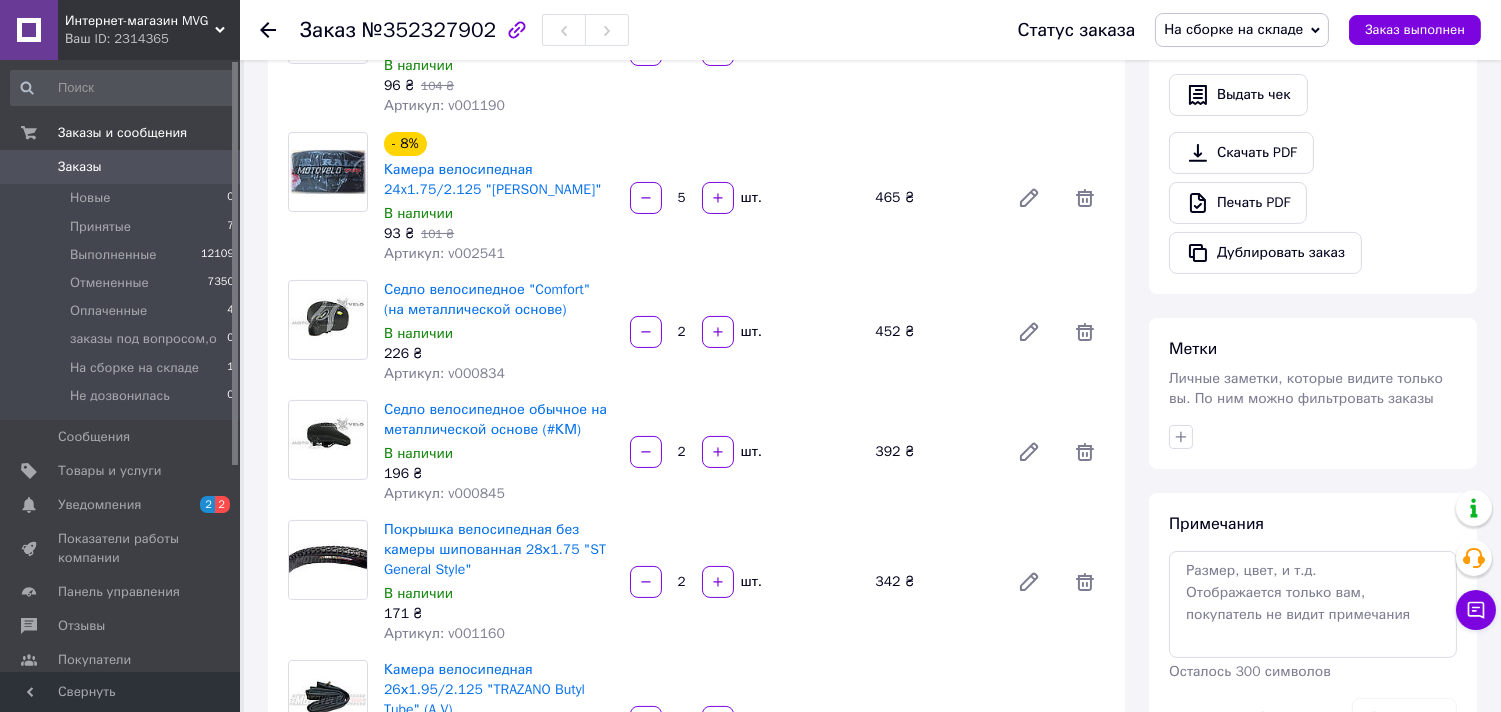 click on "Артикул: v002541" at bounding box center (444, 253) 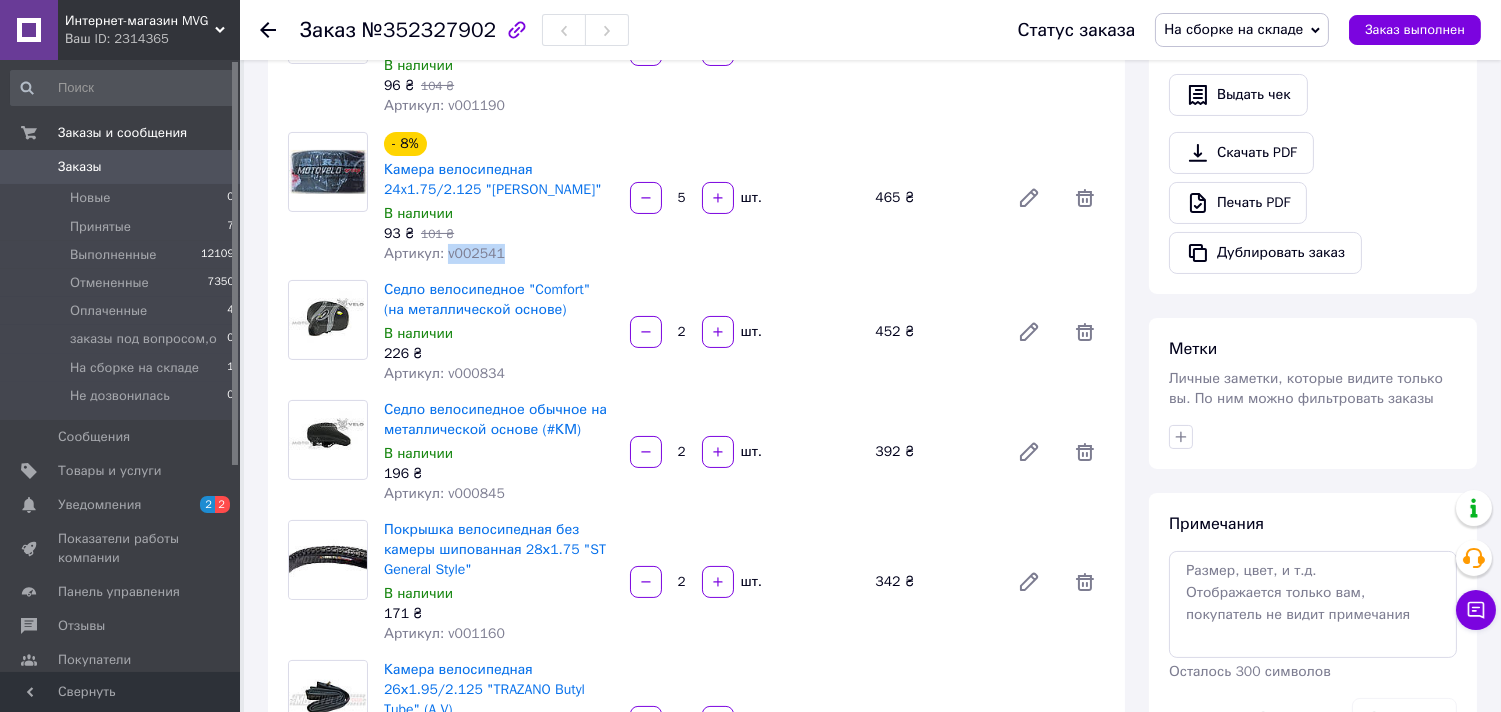click on "Артикул: v002541" at bounding box center [444, 253] 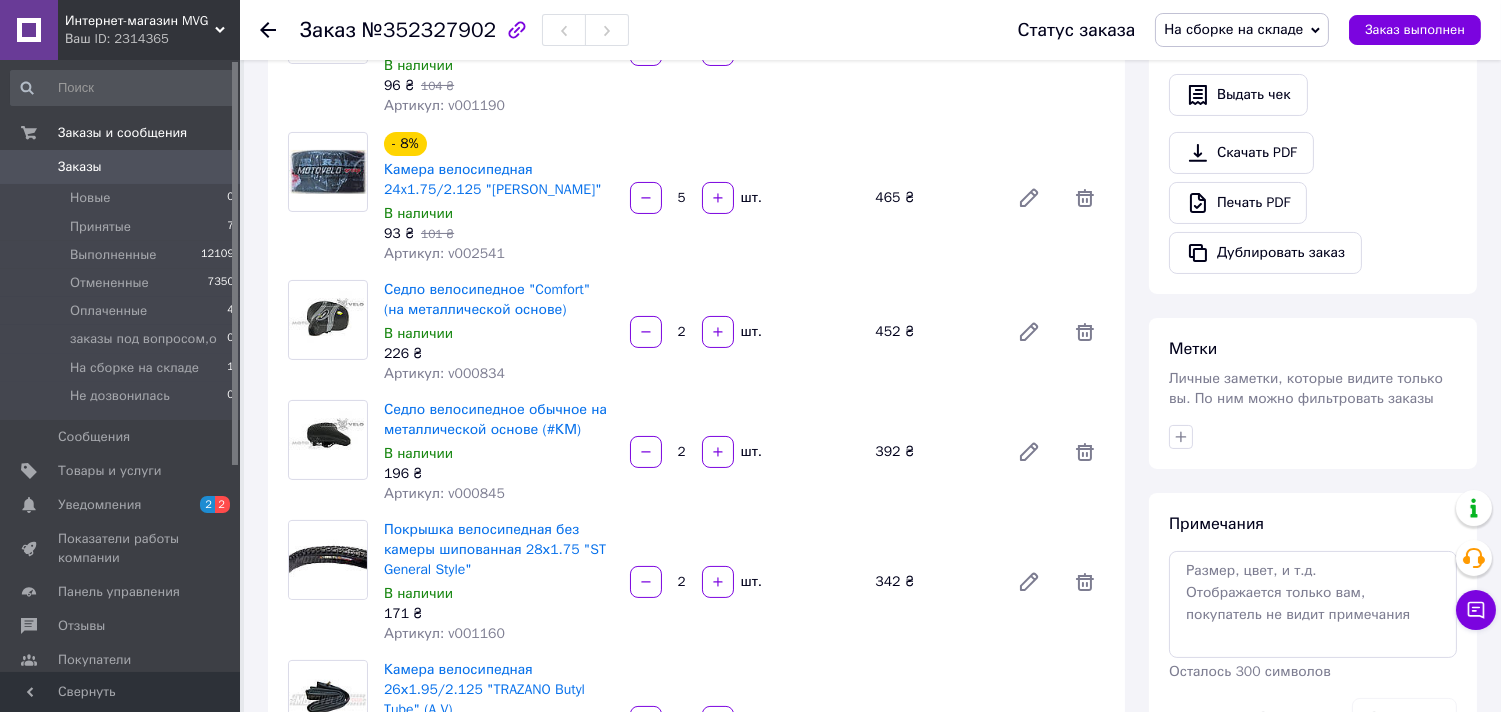 click on "Артикул: v000834" at bounding box center (444, 373) 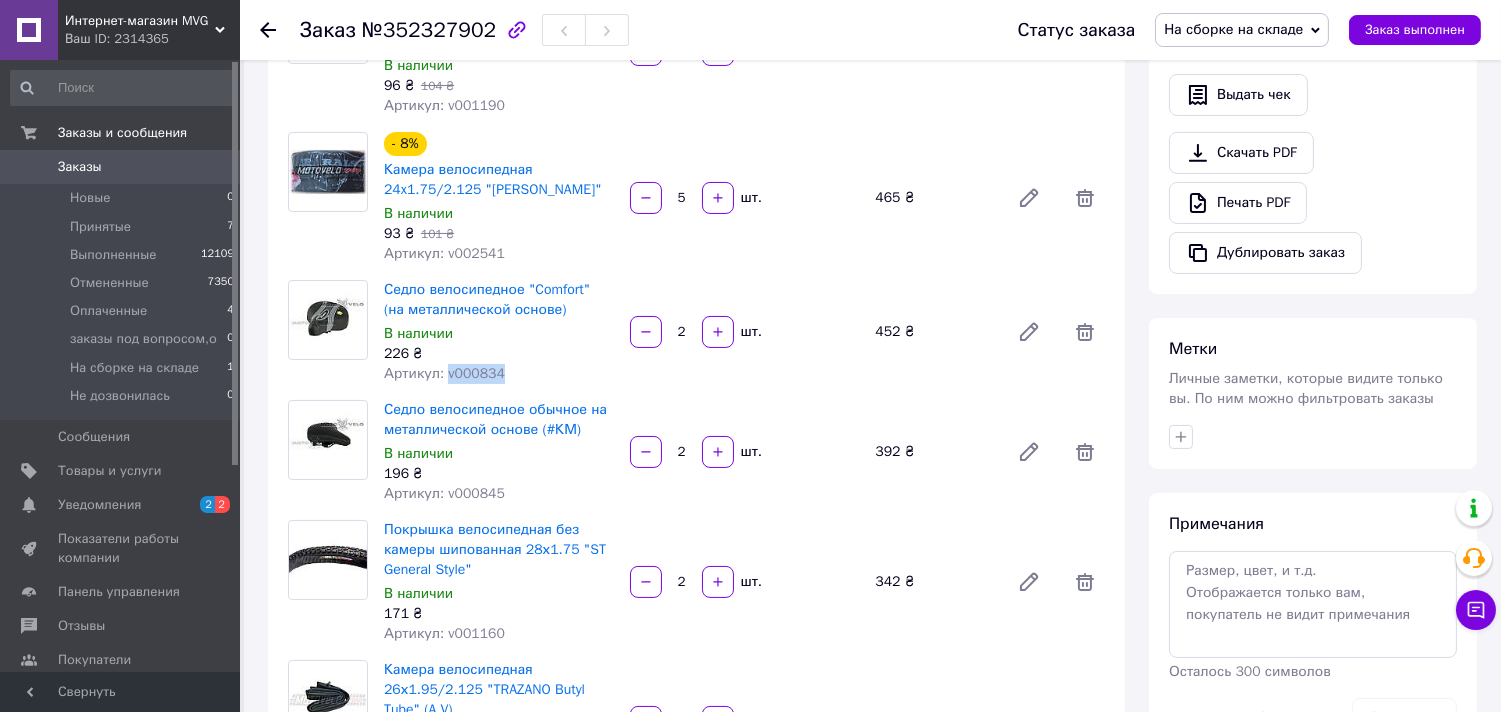 click on "Артикул: v000834" at bounding box center [444, 373] 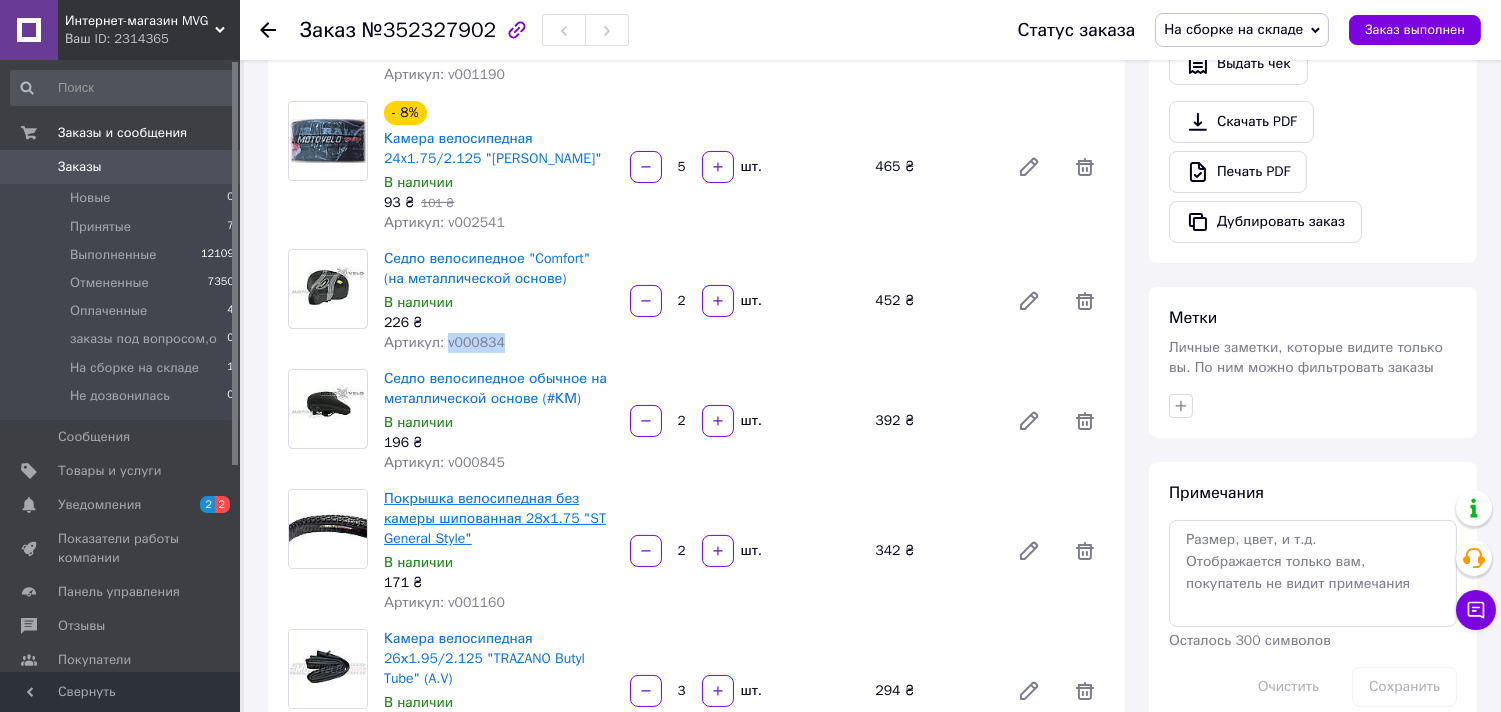 scroll, scrollTop: 666, scrollLeft: 0, axis: vertical 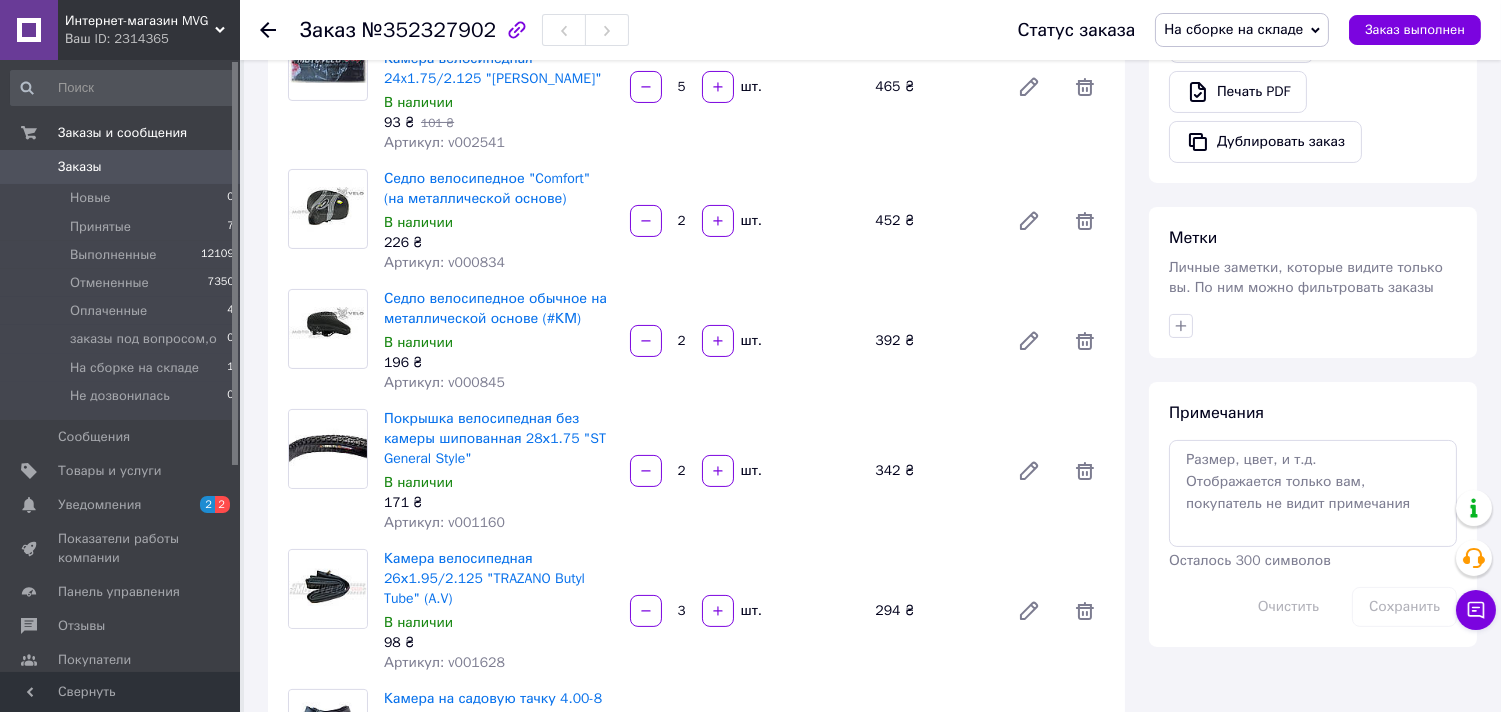 click on "Артикул: v000845" at bounding box center (444, 382) 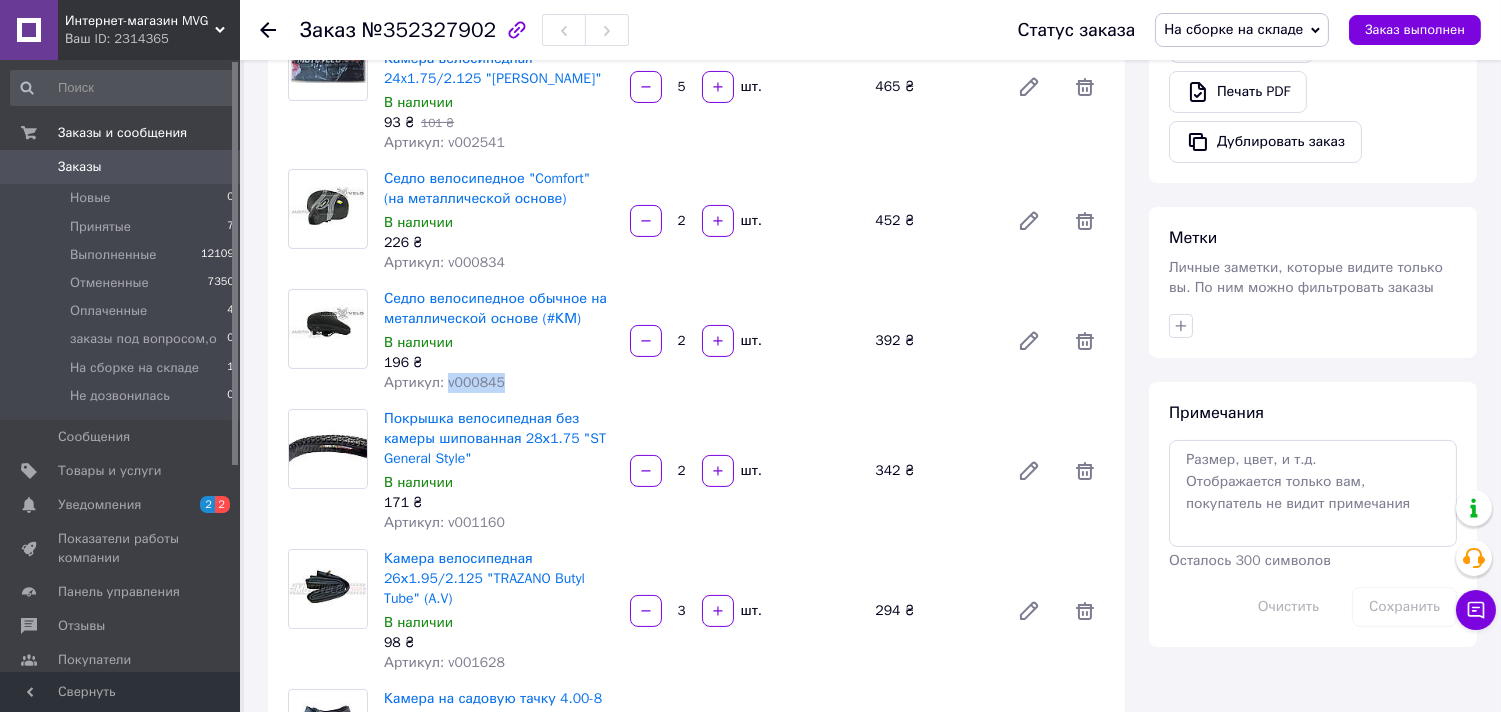 click on "Артикул: v000845" at bounding box center (444, 382) 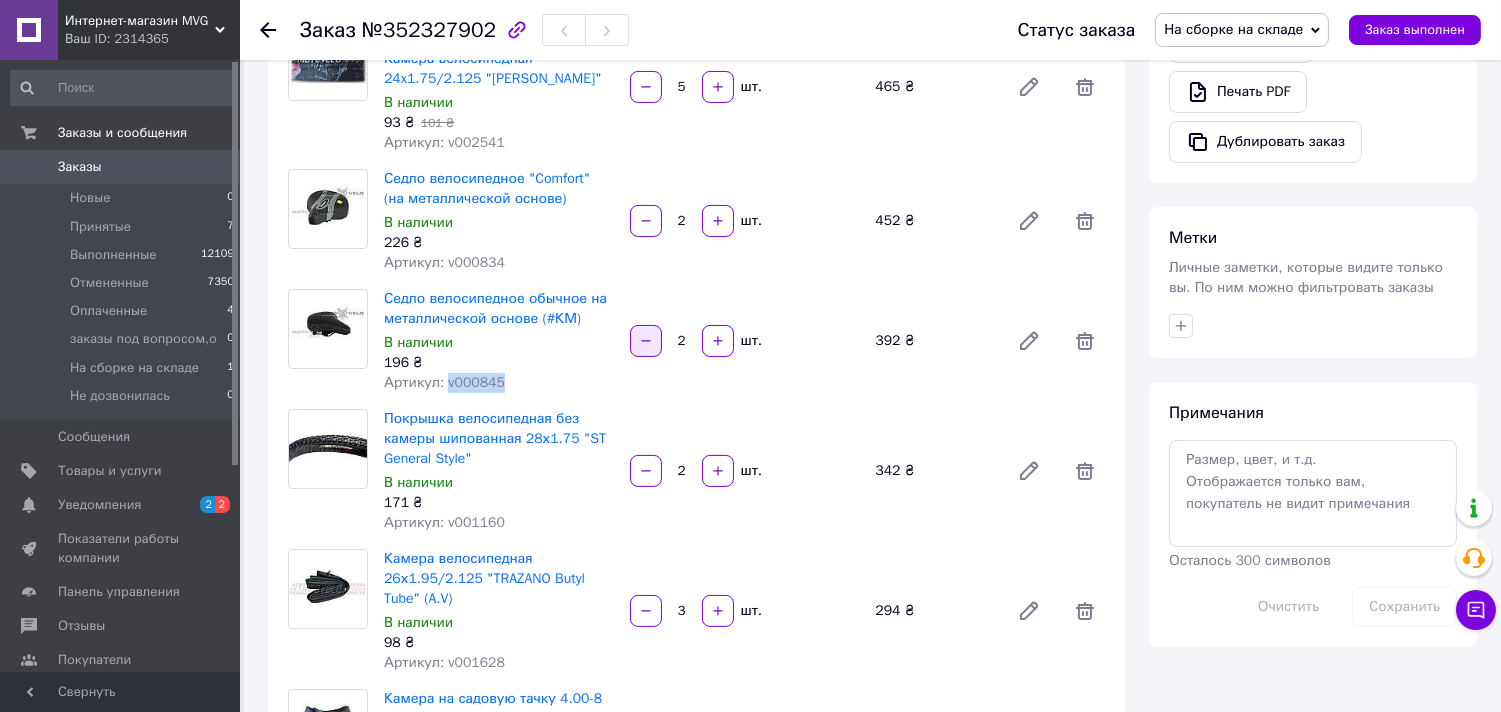 scroll, scrollTop: 777, scrollLeft: 0, axis: vertical 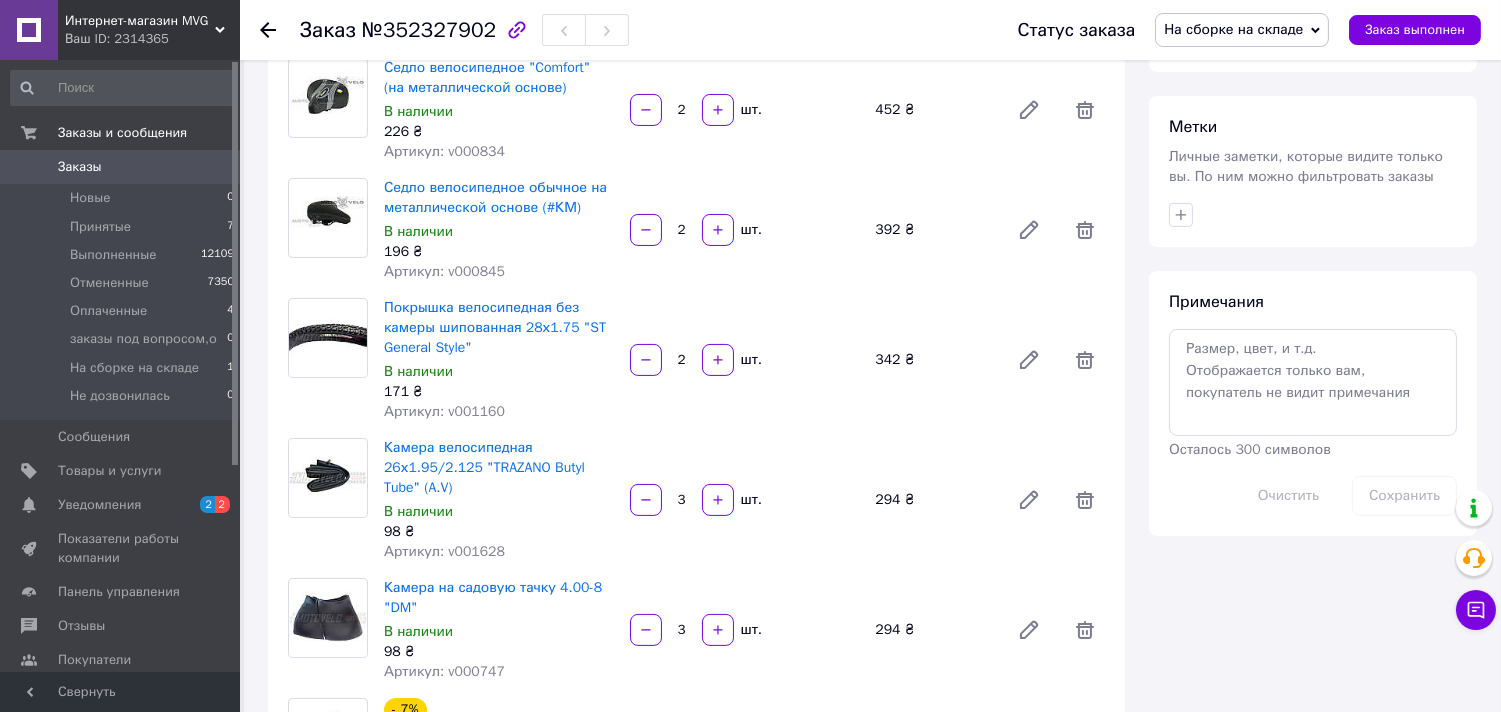 click on "Артикул: v001160" at bounding box center (444, 411) 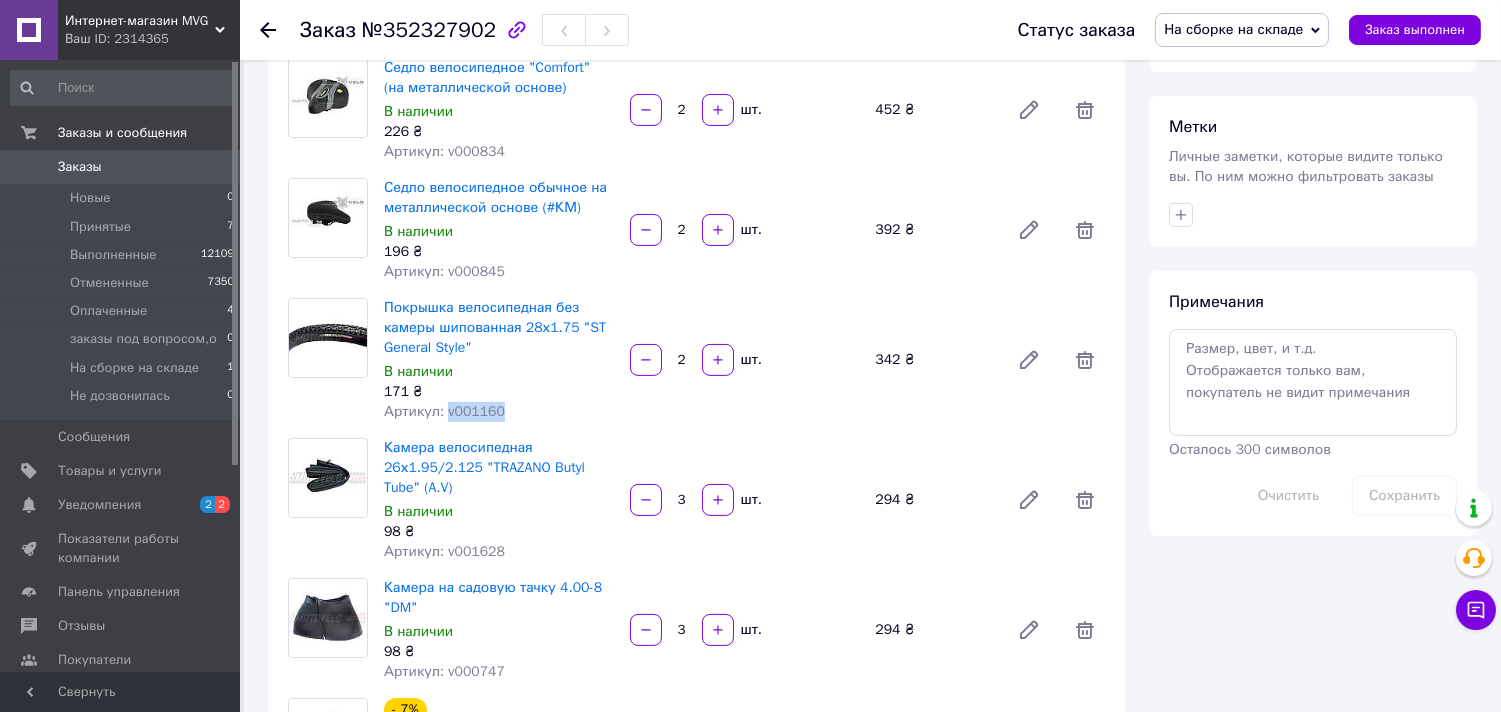 click on "Артикул: v001160" at bounding box center (444, 411) 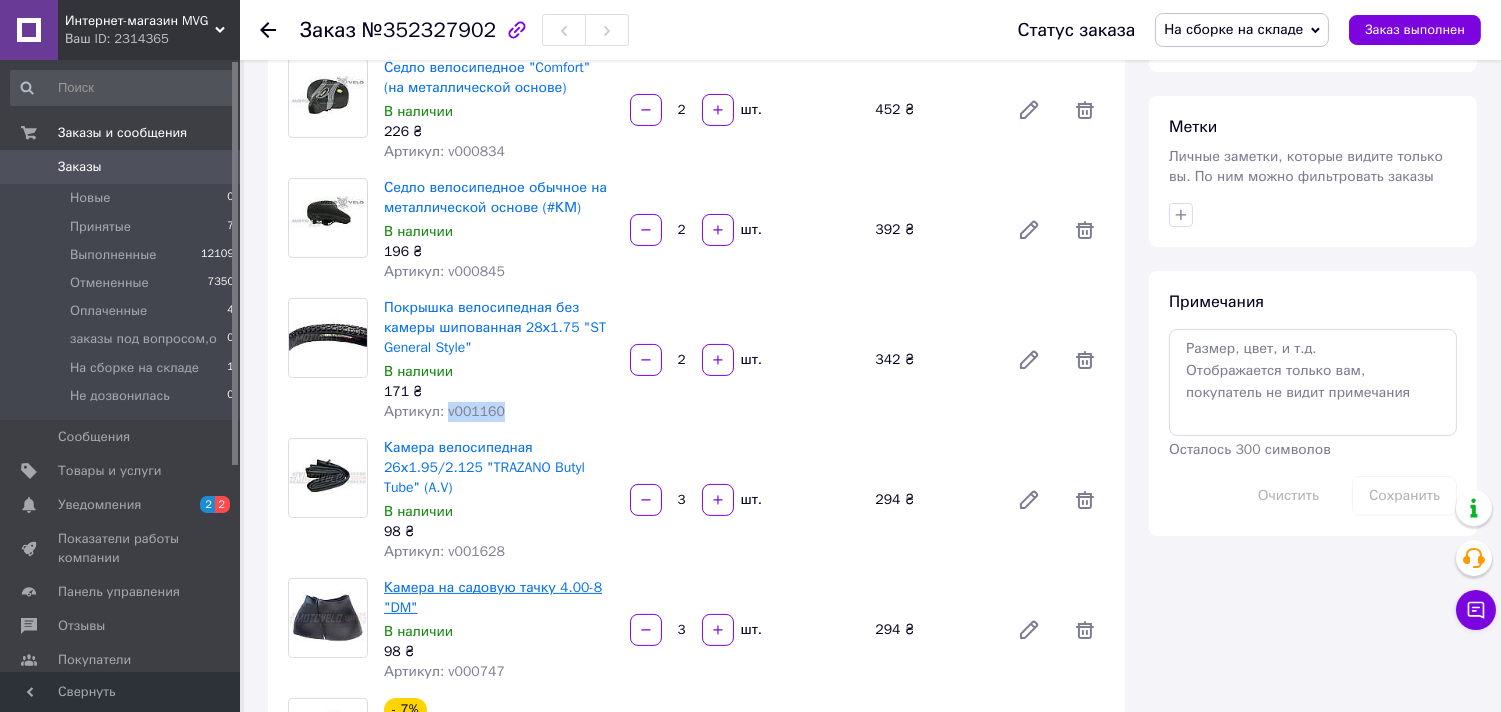 copy on "v001160" 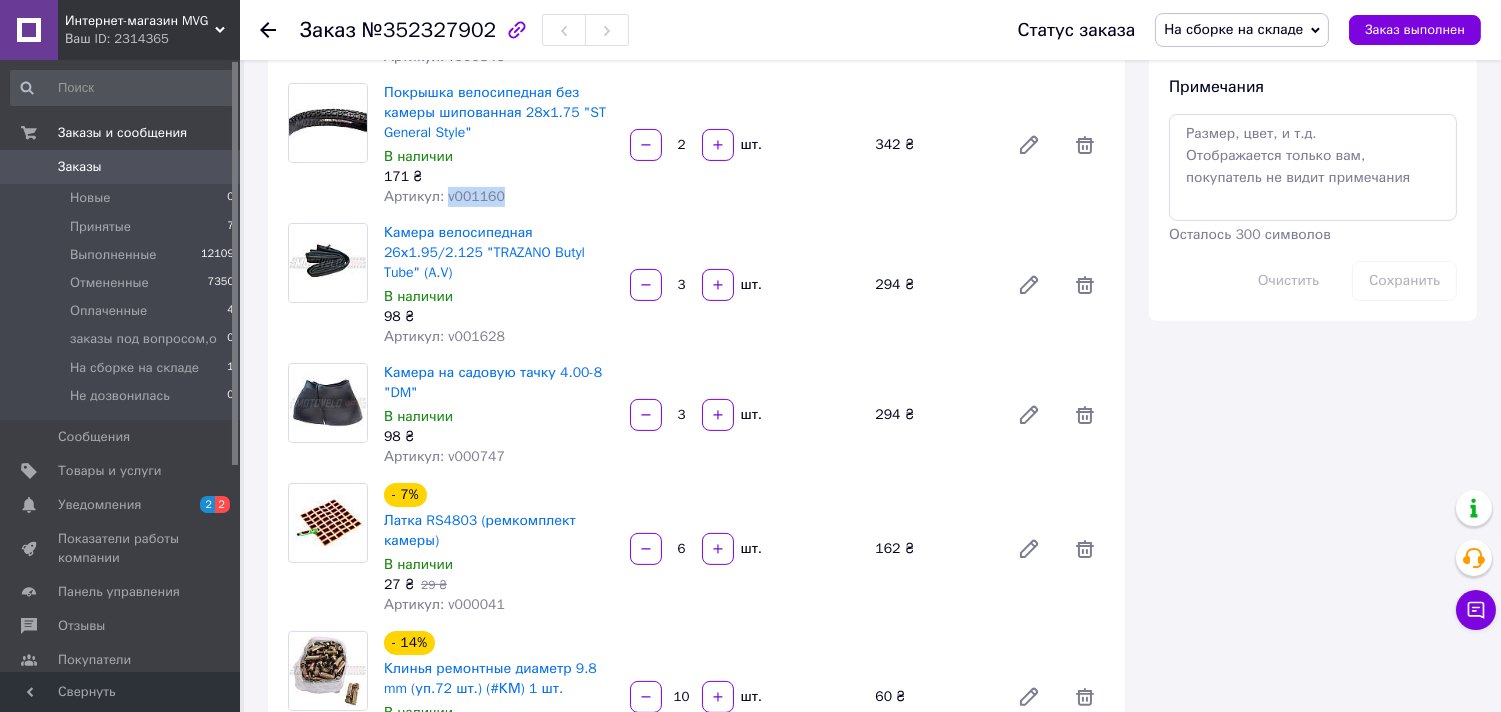 scroll, scrollTop: 1000, scrollLeft: 0, axis: vertical 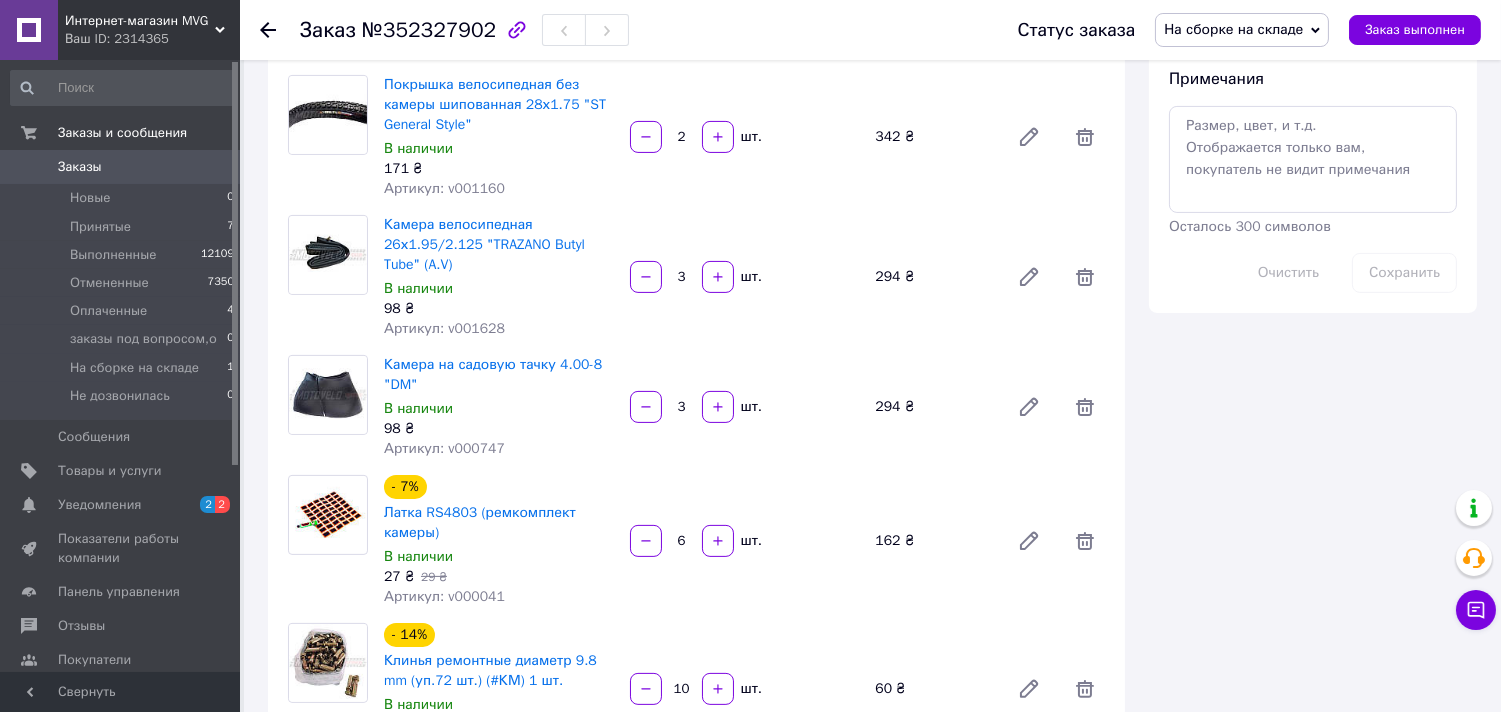 click on "Артикул: v001628" at bounding box center (444, 328) 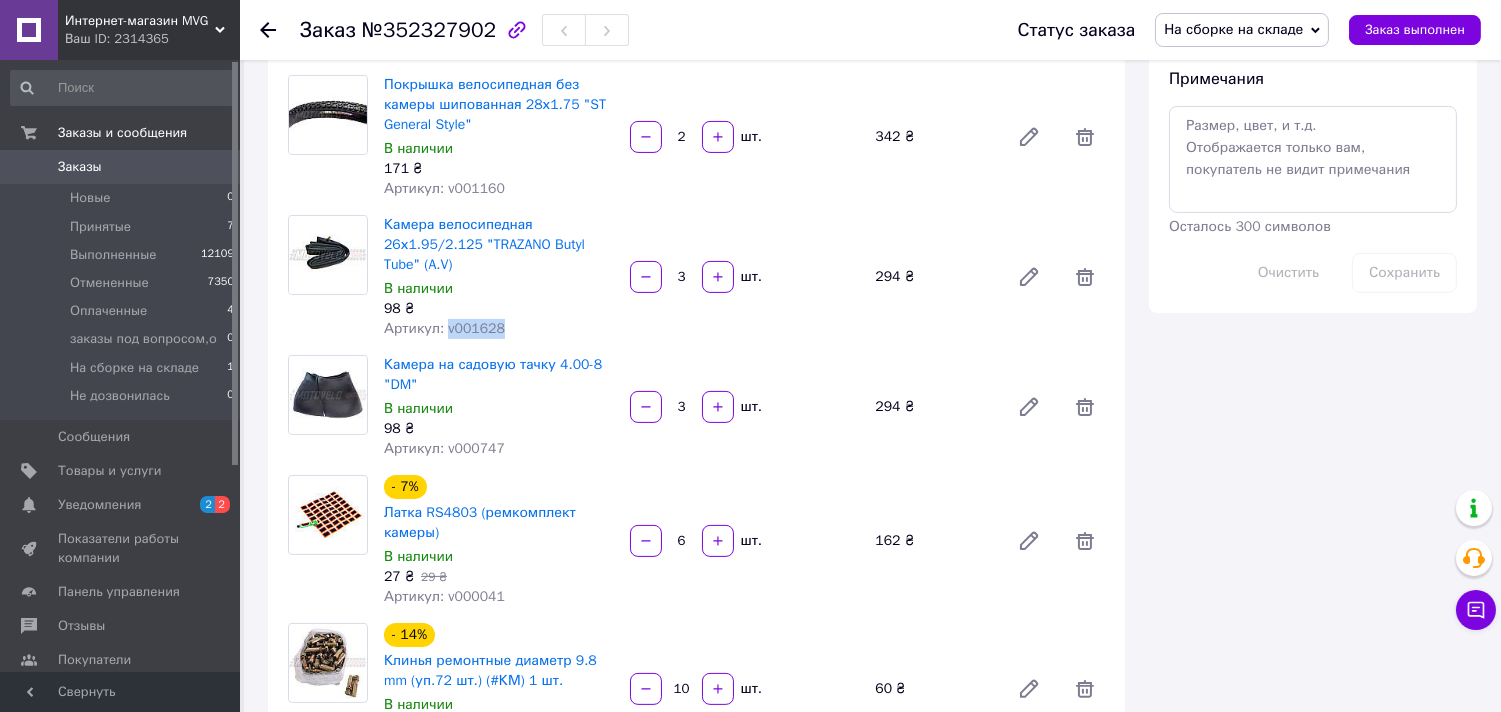 click on "Артикул: v001628" at bounding box center [444, 328] 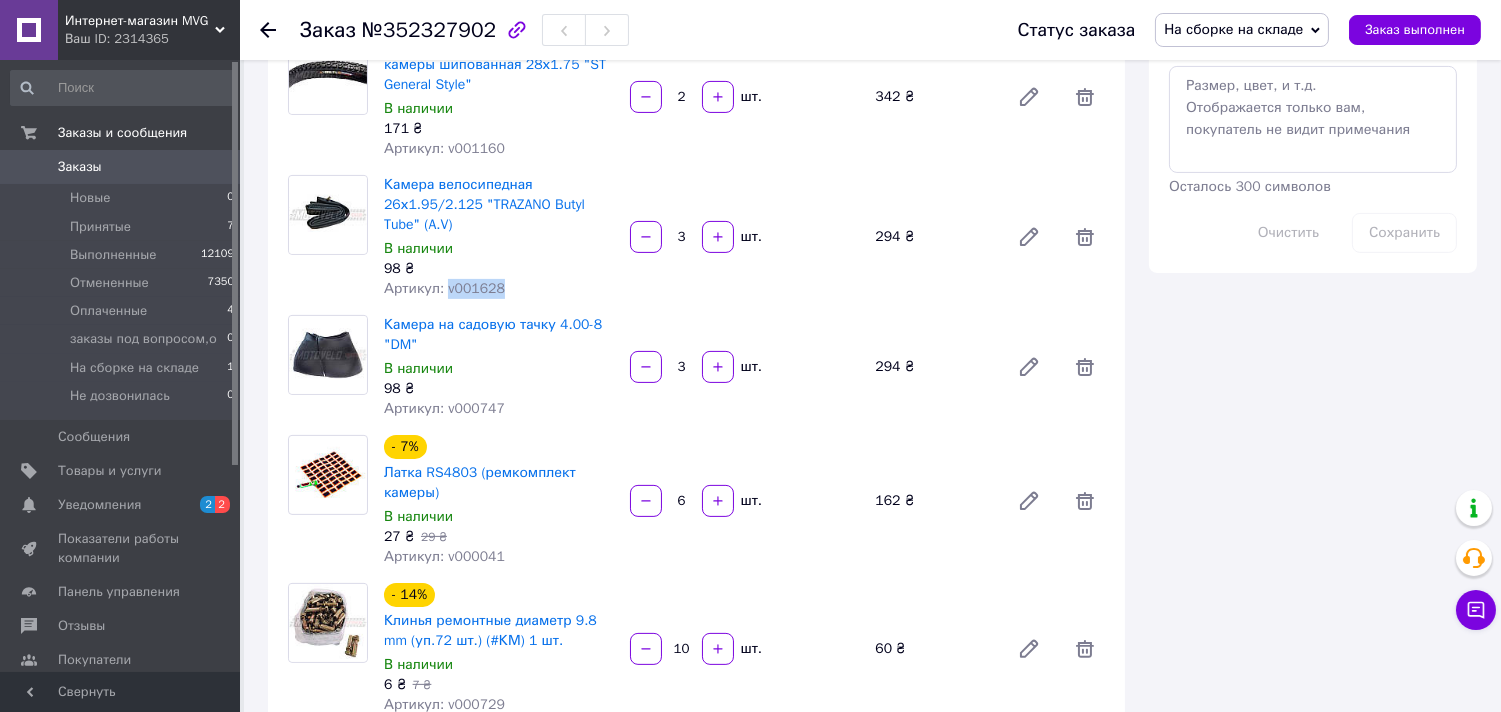 scroll, scrollTop: 1111, scrollLeft: 0, axis: vertical 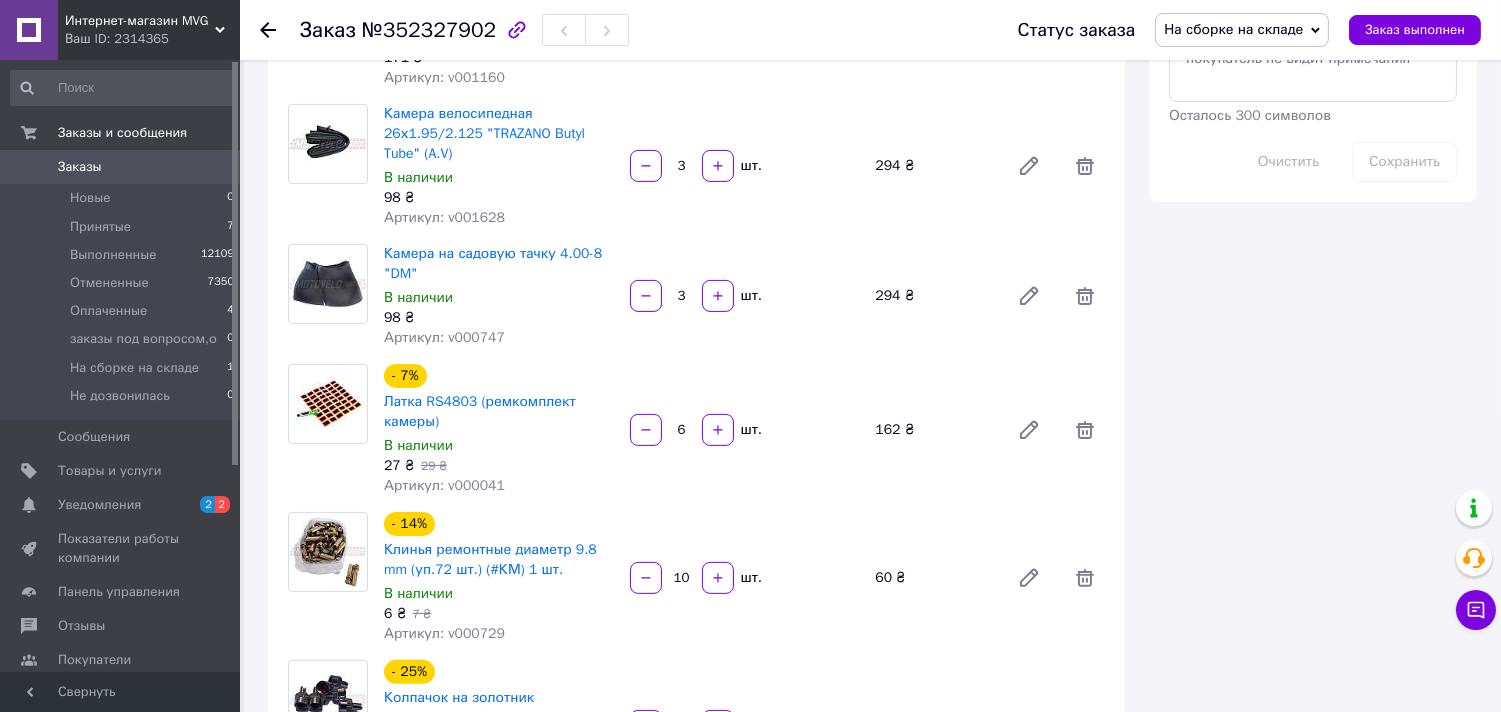 click on "Артикул: v000747" at bounding box center [444, 337] 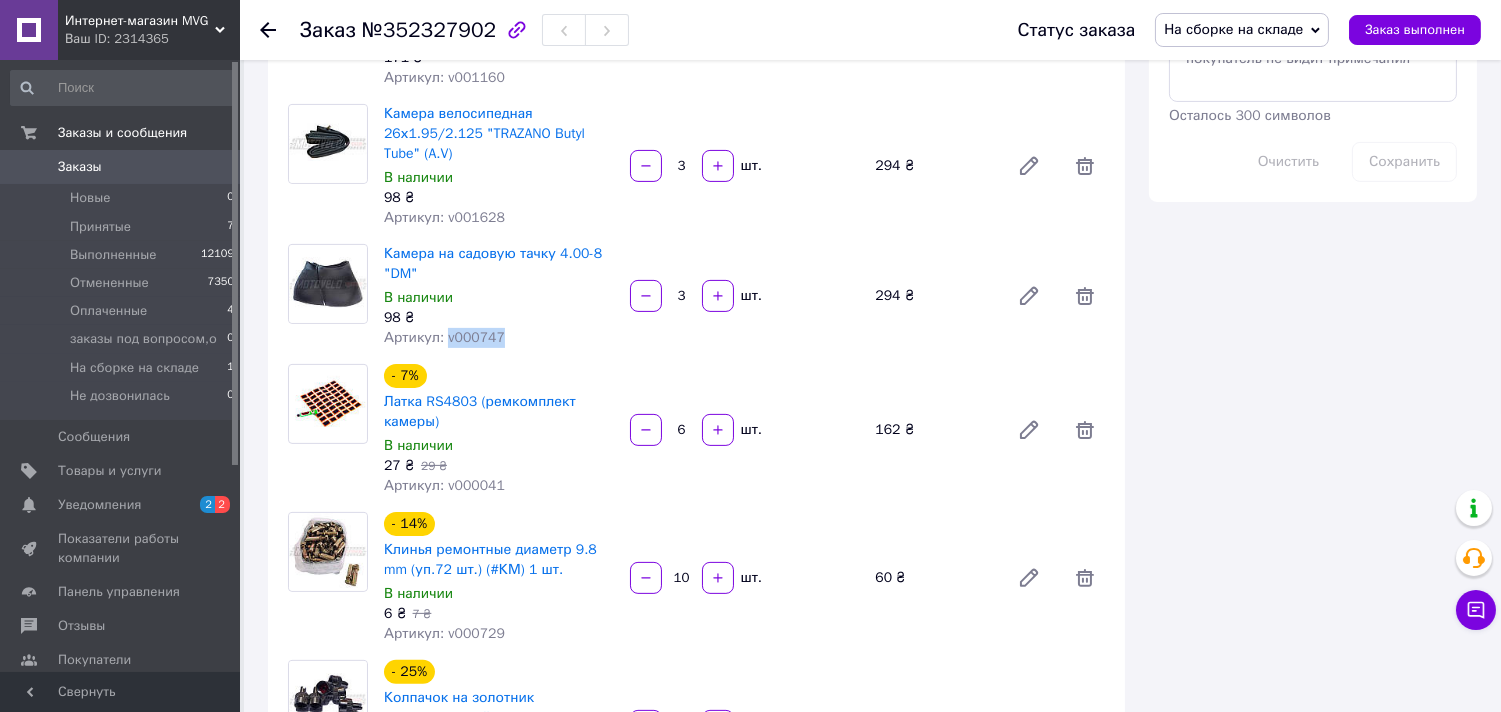 click on "Артикул: v000747" at bounding box center [444, 337] 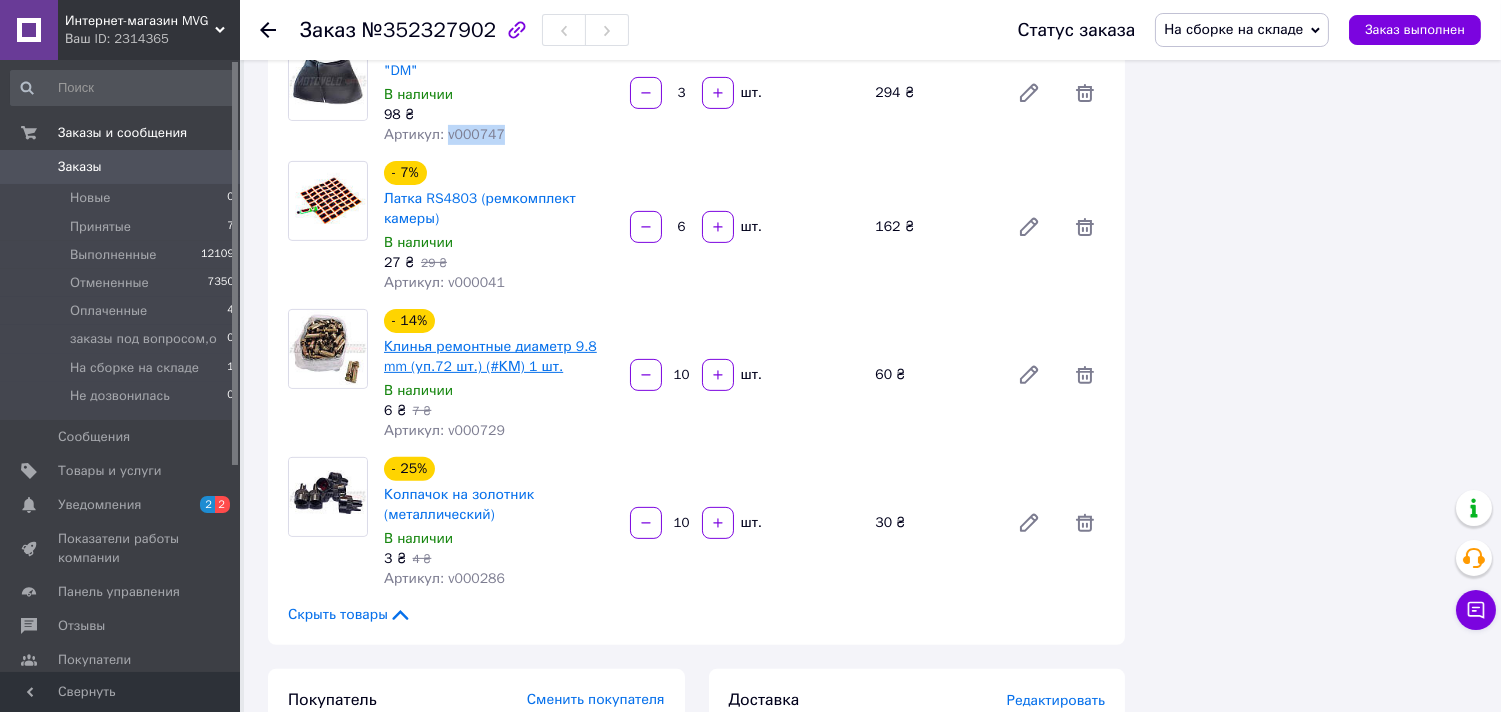scroll, scrollTop: 1333, scrollLeft: 0, axis: vertical 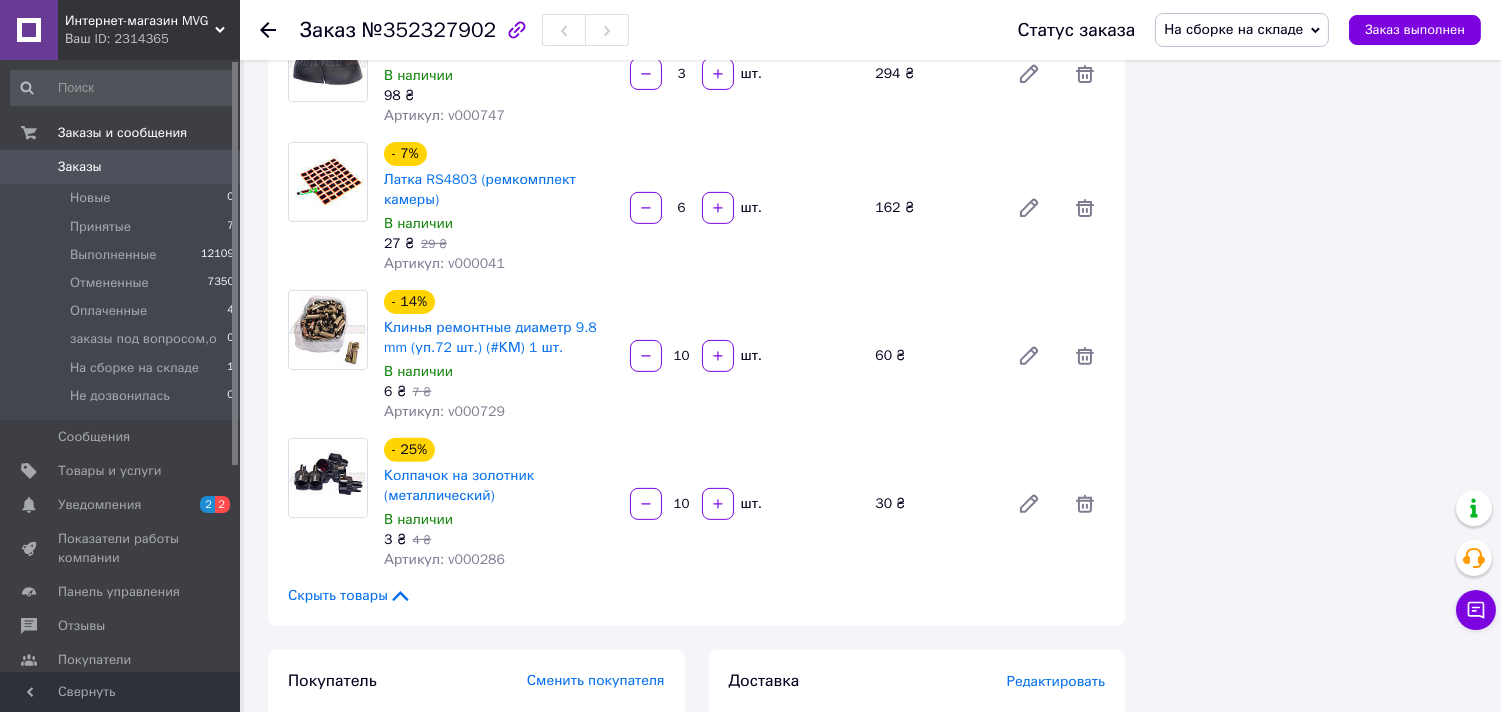 click on "Артикул: v000041" at bounding box center (444, 263) 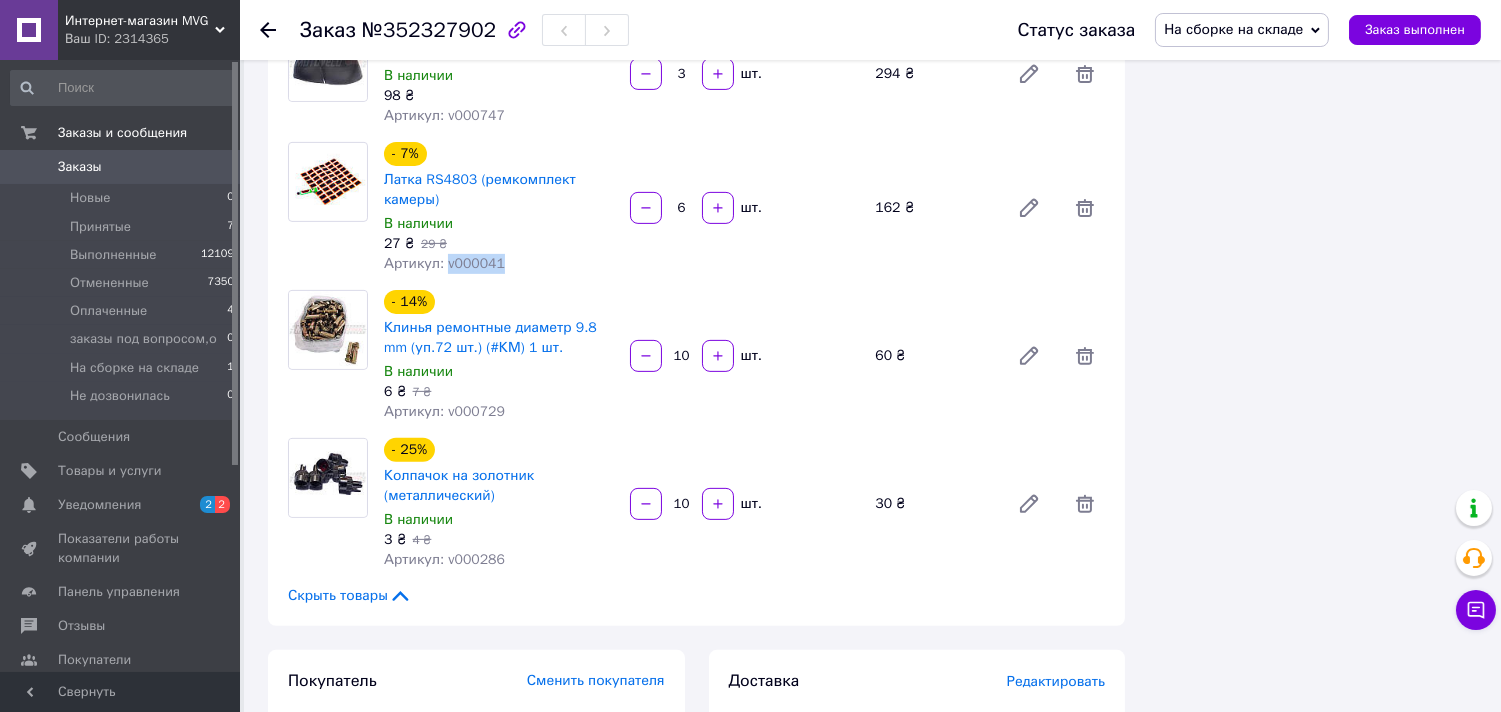 click on "Артикул: v000041" at bounding box center [444, 263] 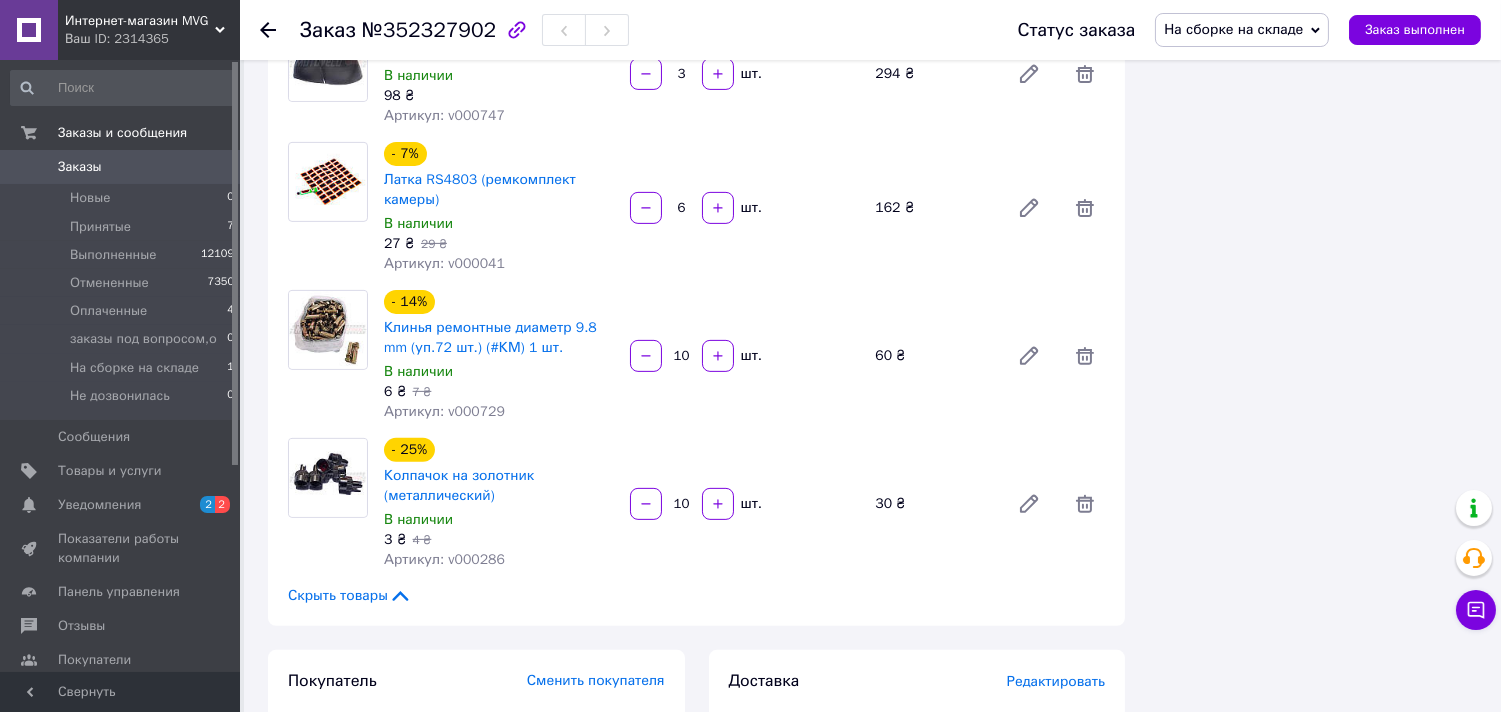 click on "6 ₴   7 ₴" at bounding box center [499, 392] 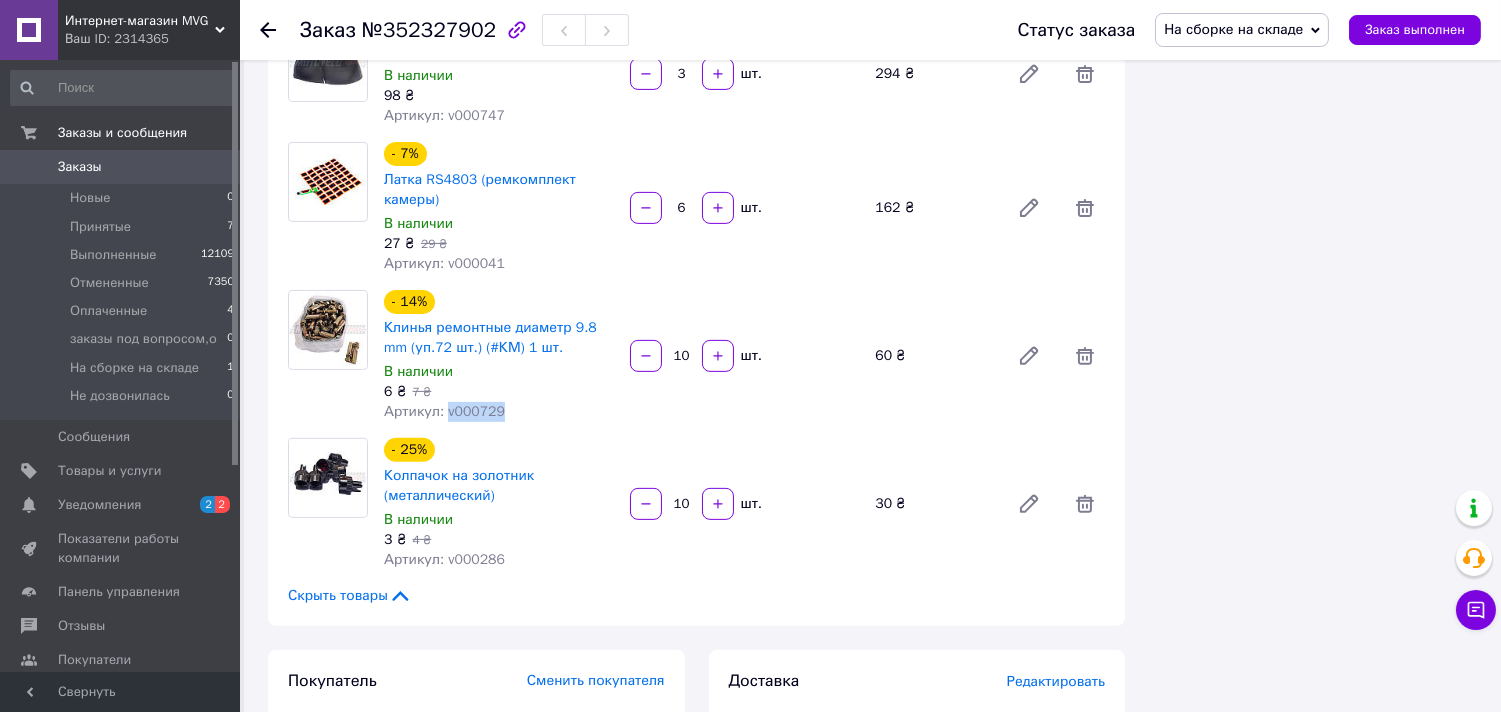 click on "Артикул: v000729" at bounding box center (444, 411) 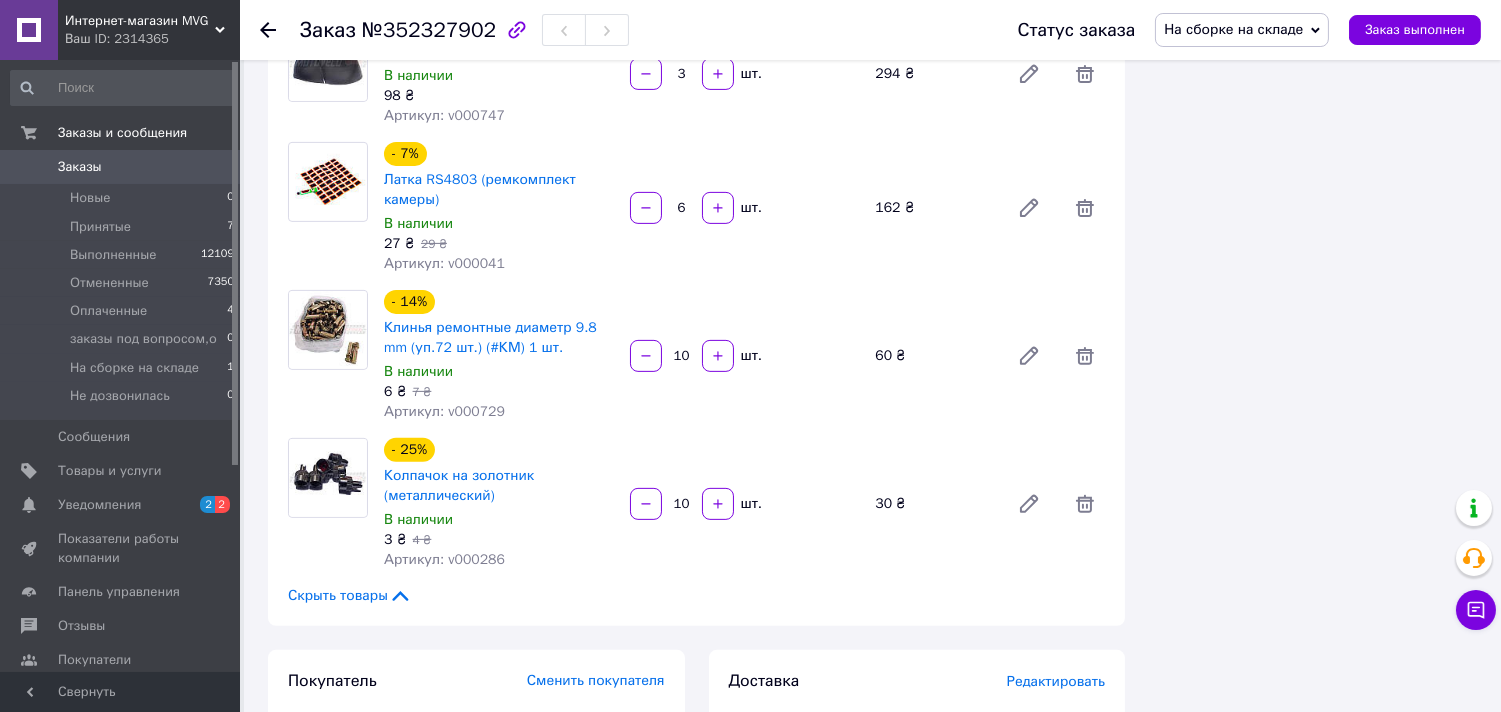 click on "Артикул: v000286" at bounding box center [444, 559] 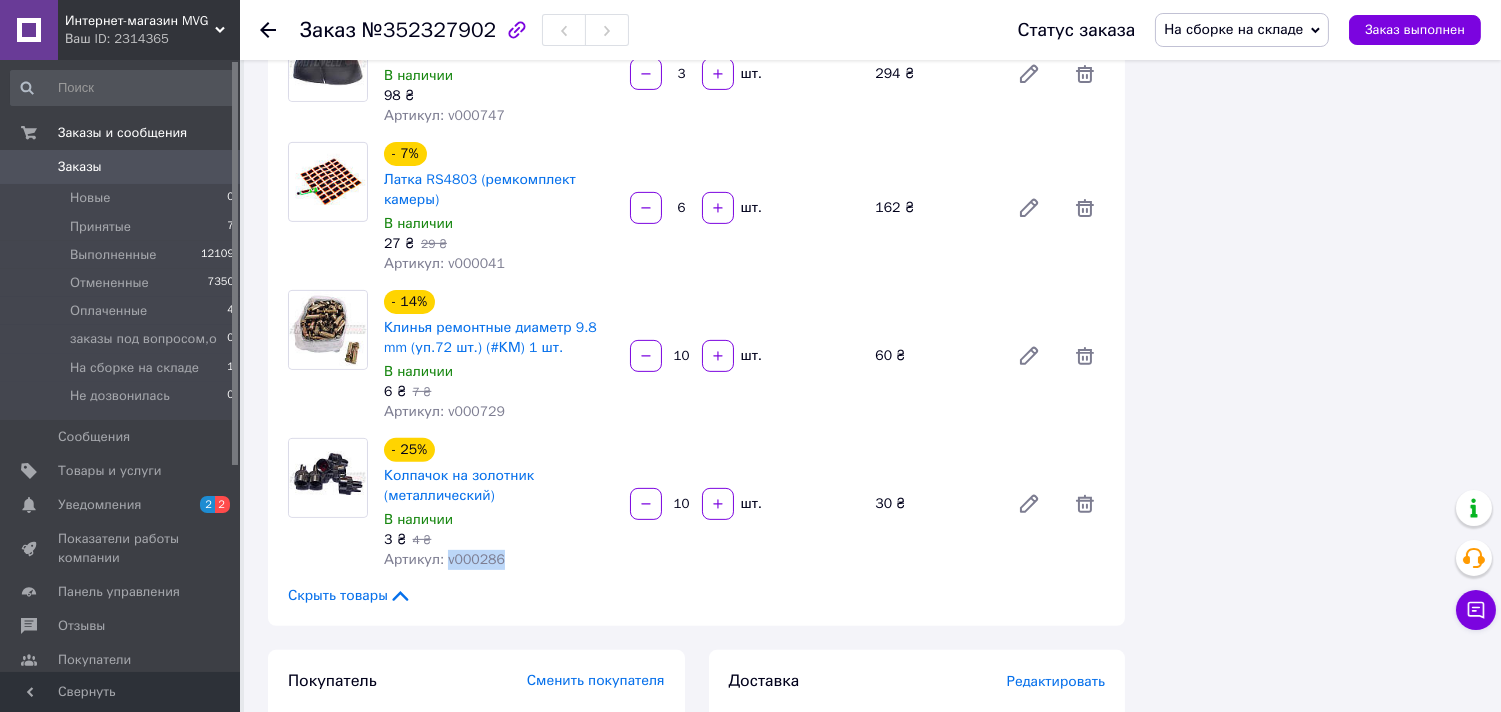 click on "Артикул: v000286" at bounding box center [444, 559] 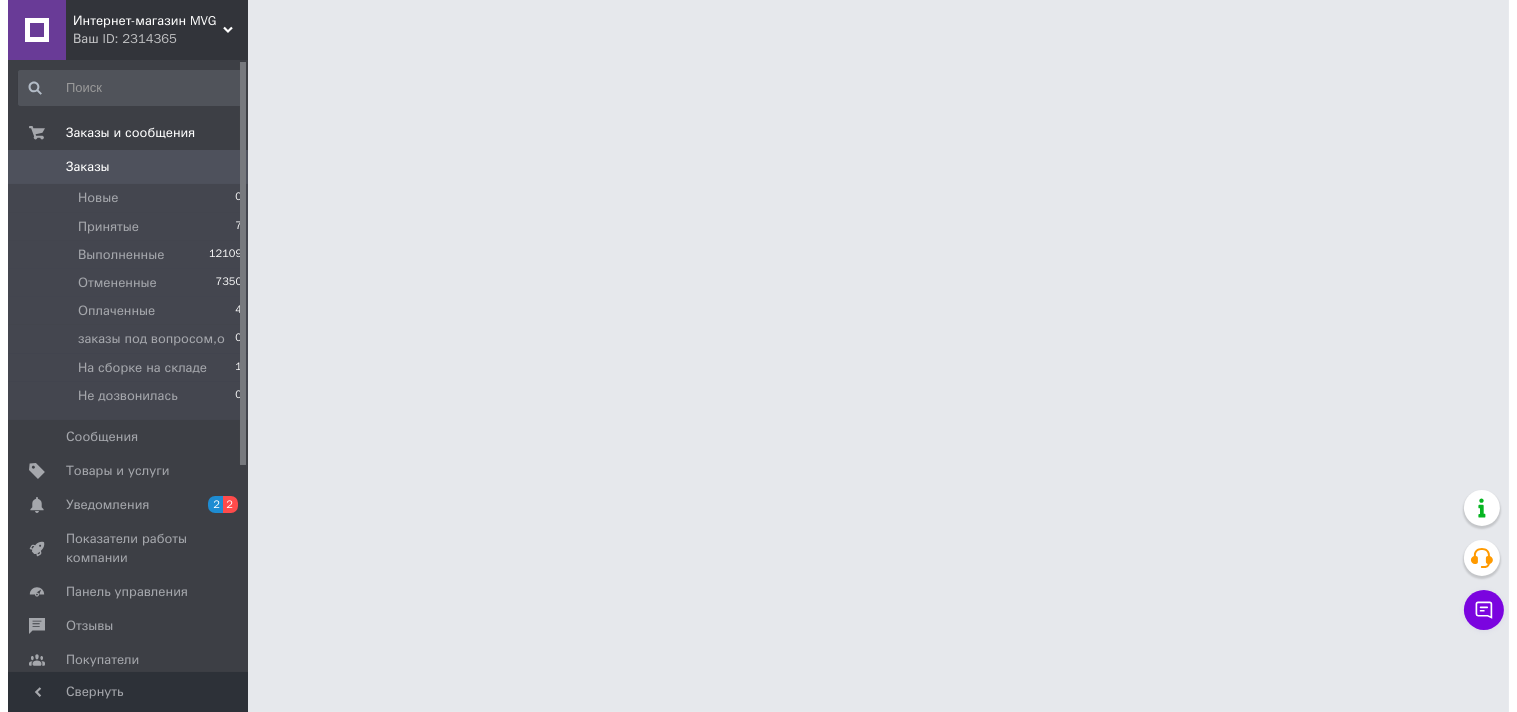 scroll, scrollTop: 0, scrollLeft: 0, axis: both 